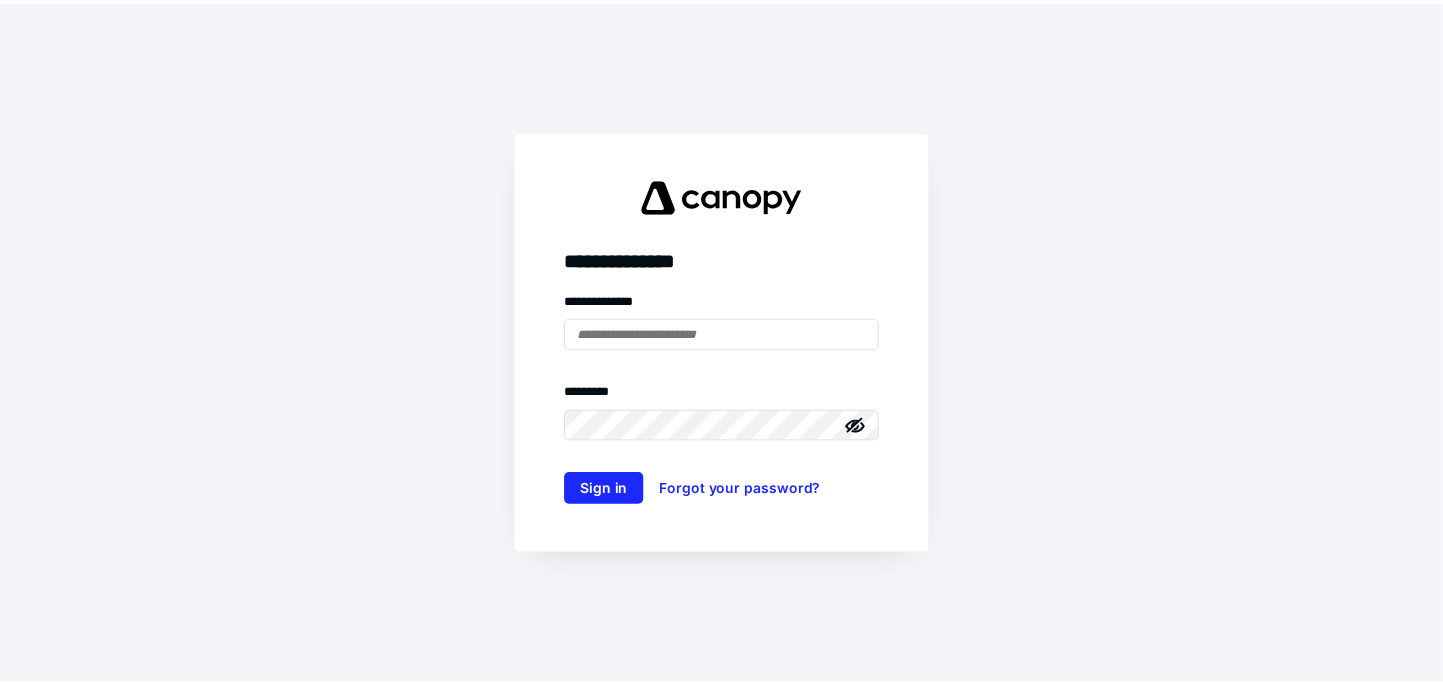 scroll, scrollTop: 0, scrollLeft: 0, axis: both 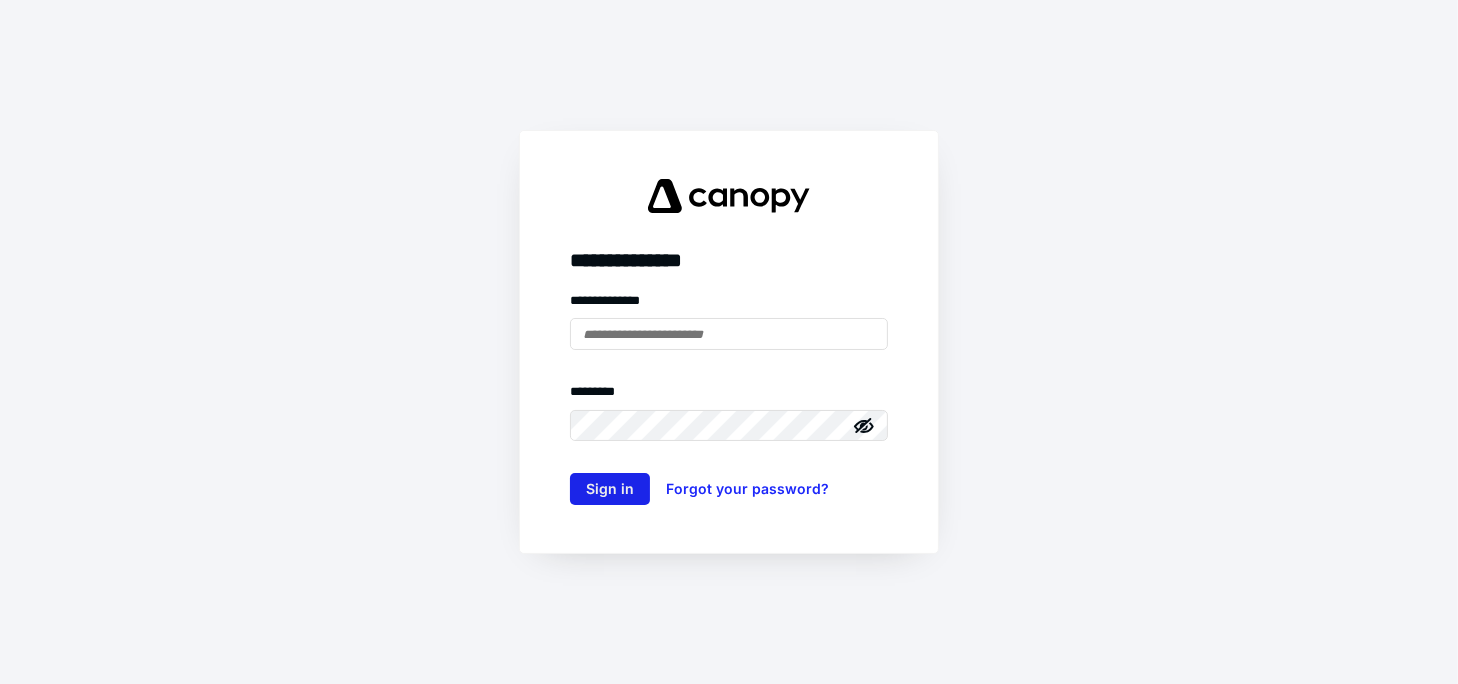 type on "**********" 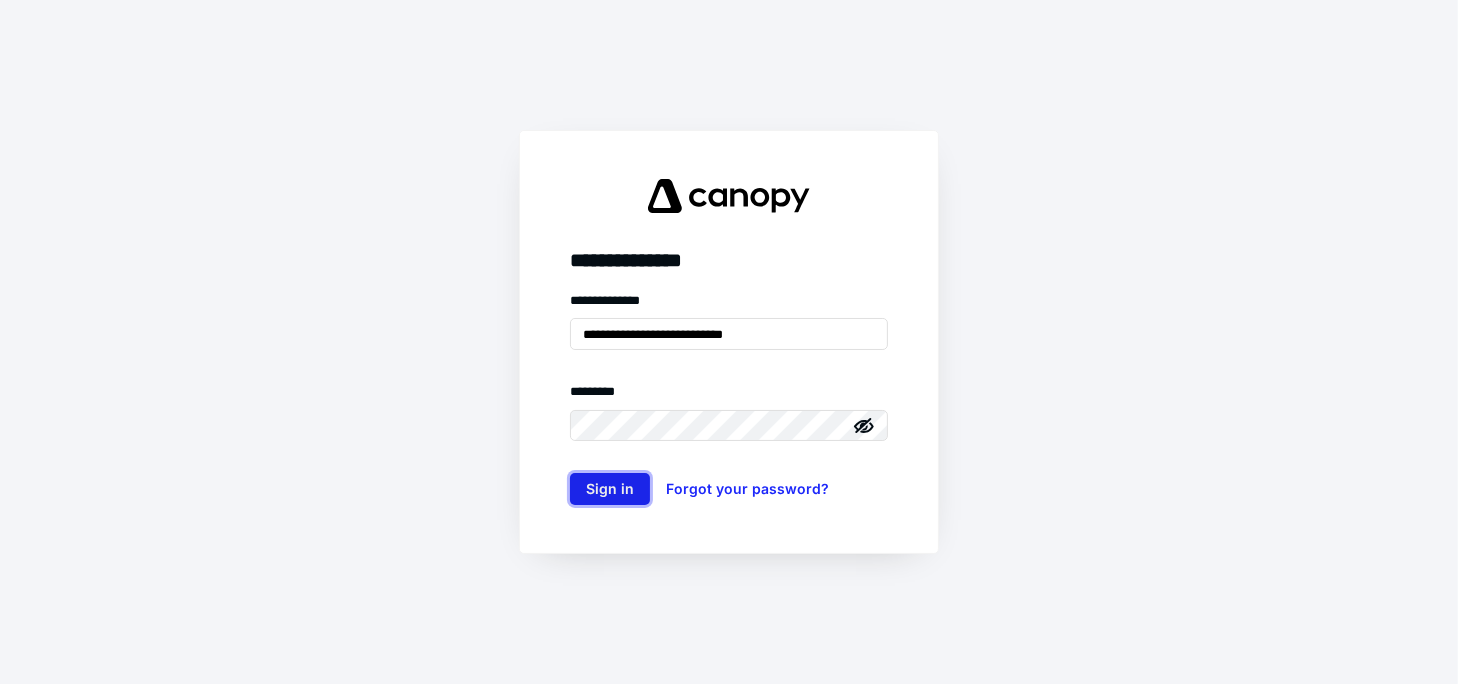 click on "Sign in" at bounding box center [610, 489] 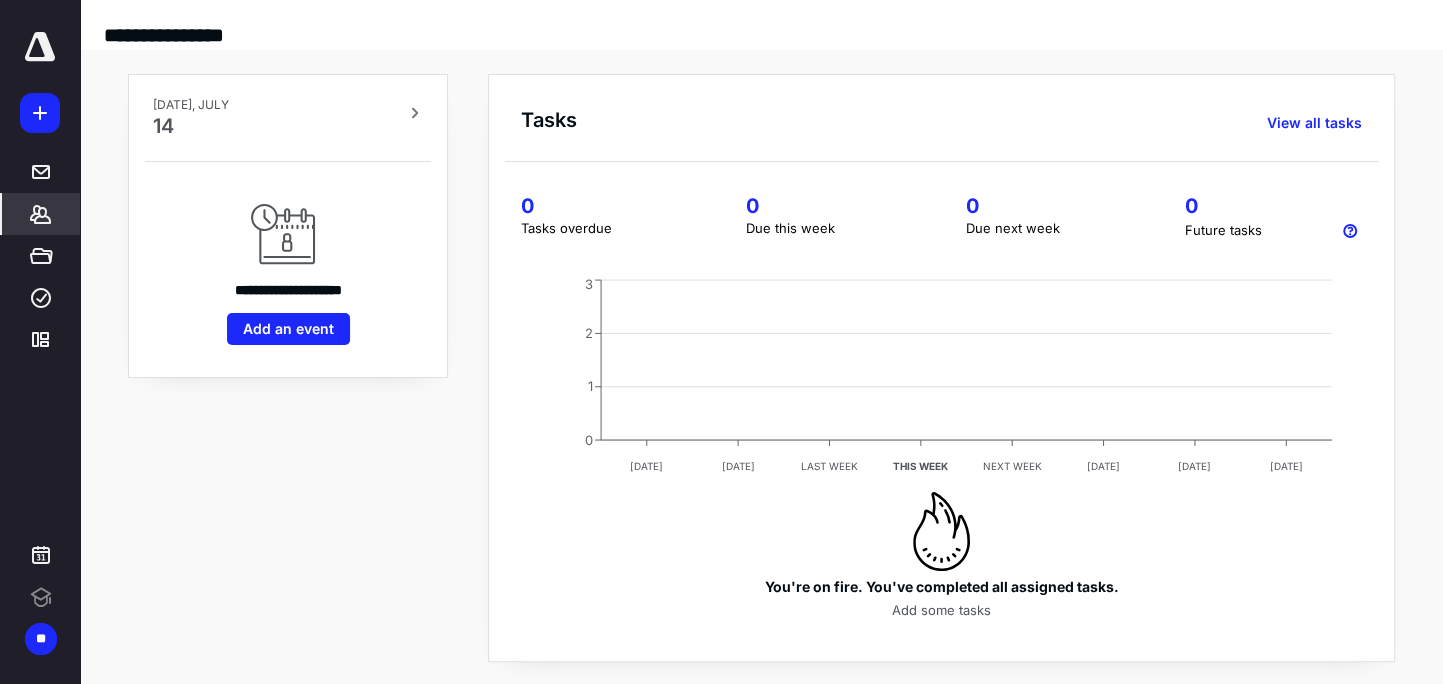 click on "*******" at bounding box center [41, 214] 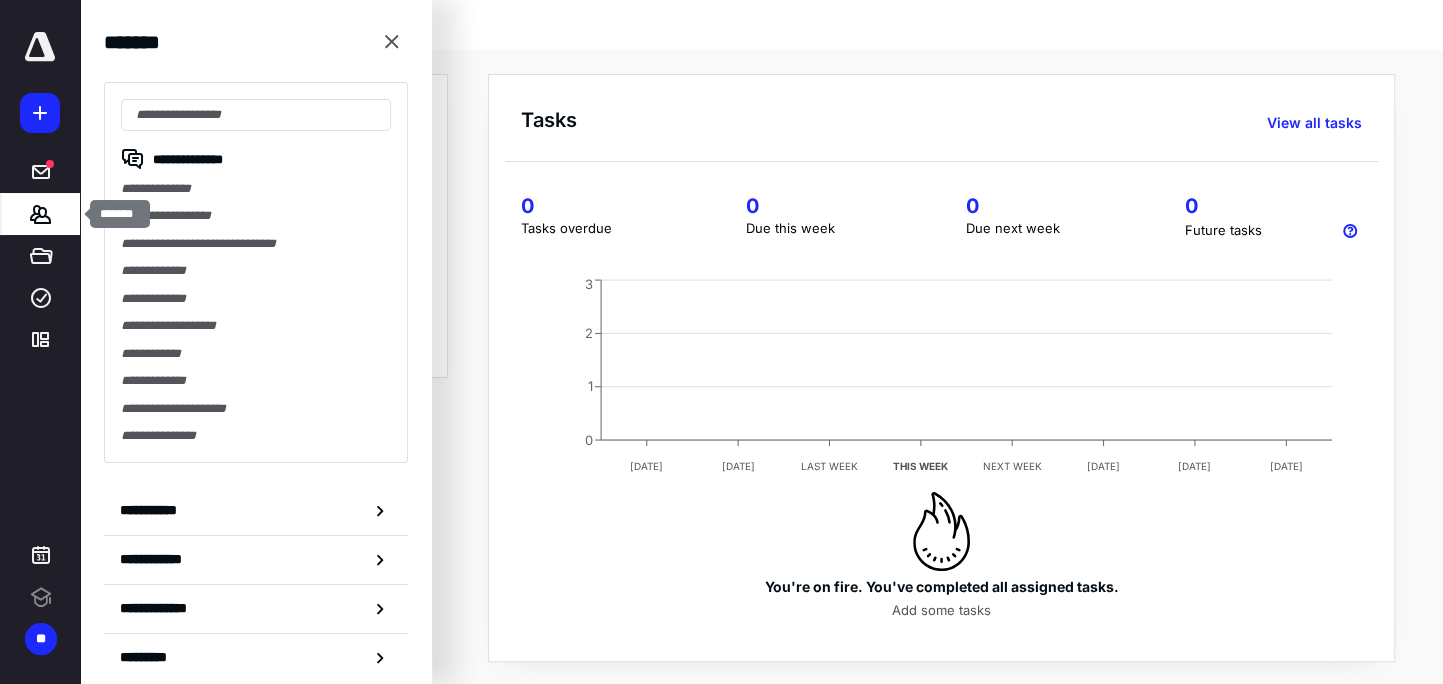 scroll, scrollTop: 0, scrollLeft: 0, axis: both 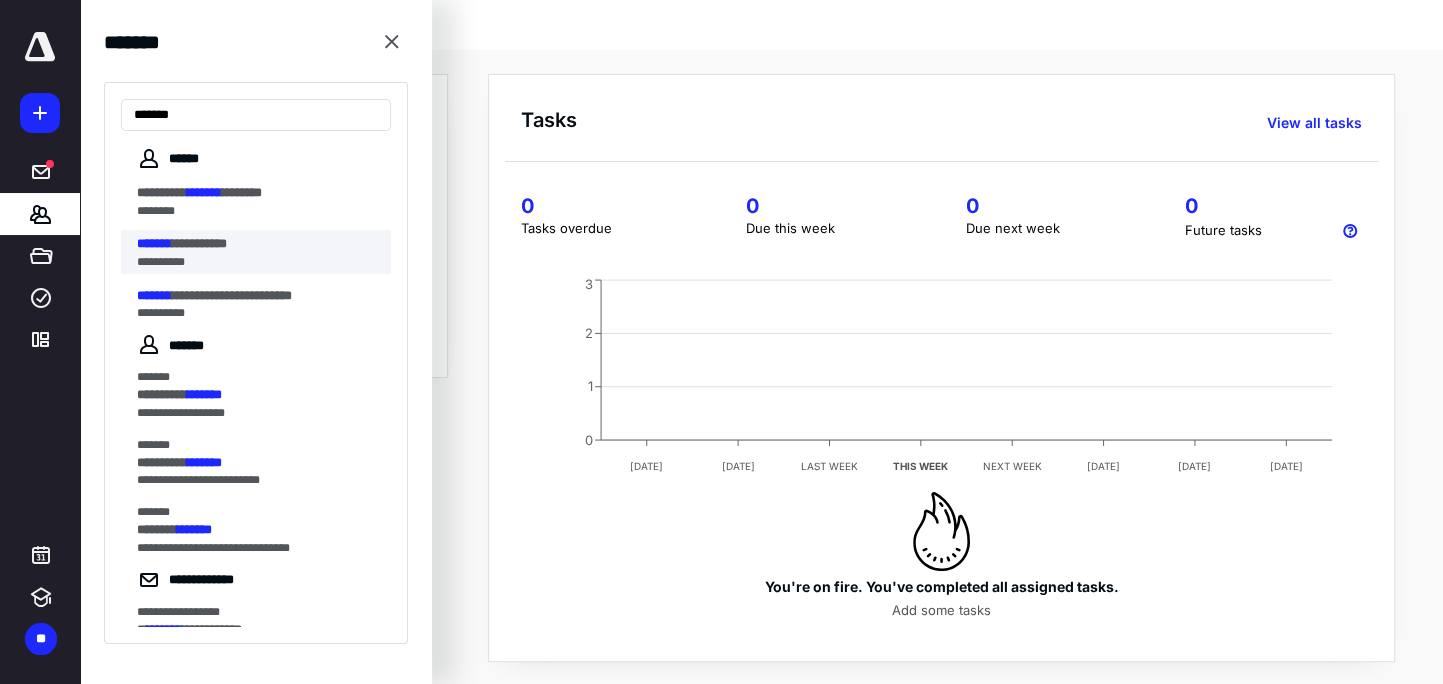 type on "*******" 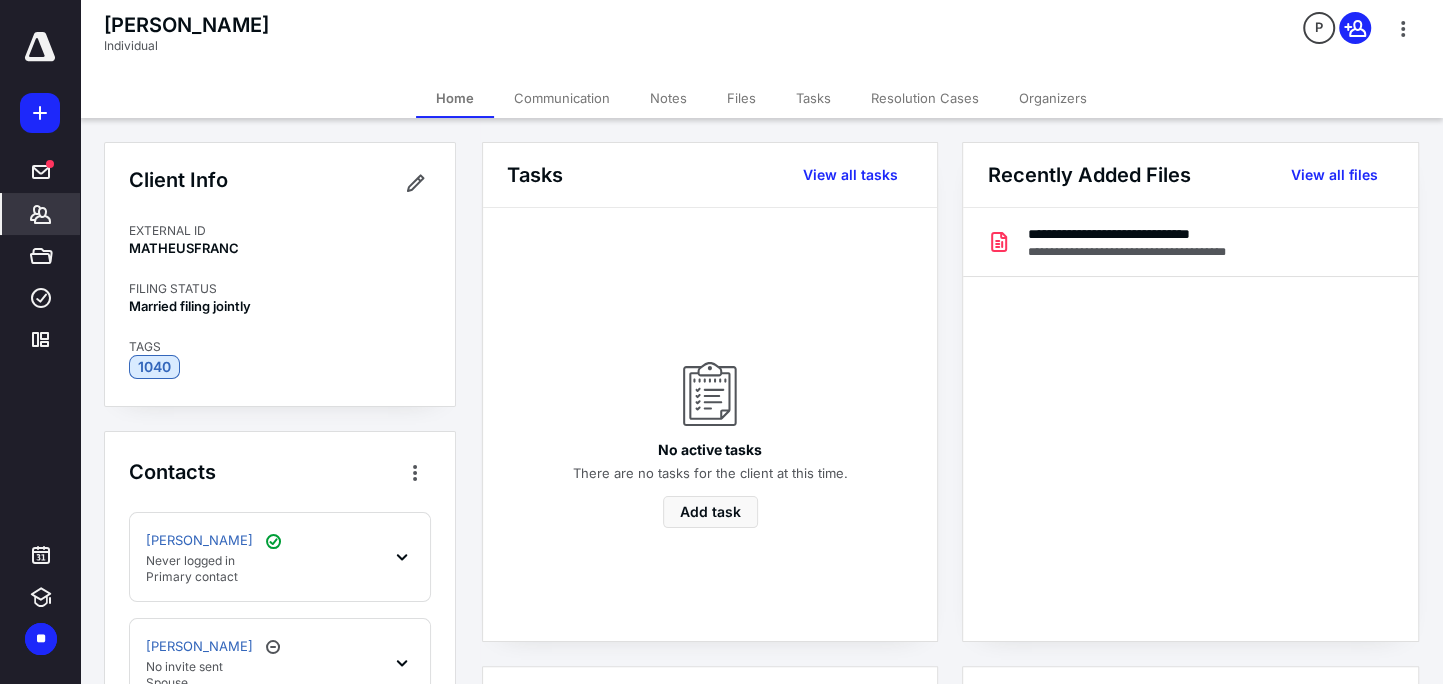 click on "Tasks" at bounding box center [813, 98] 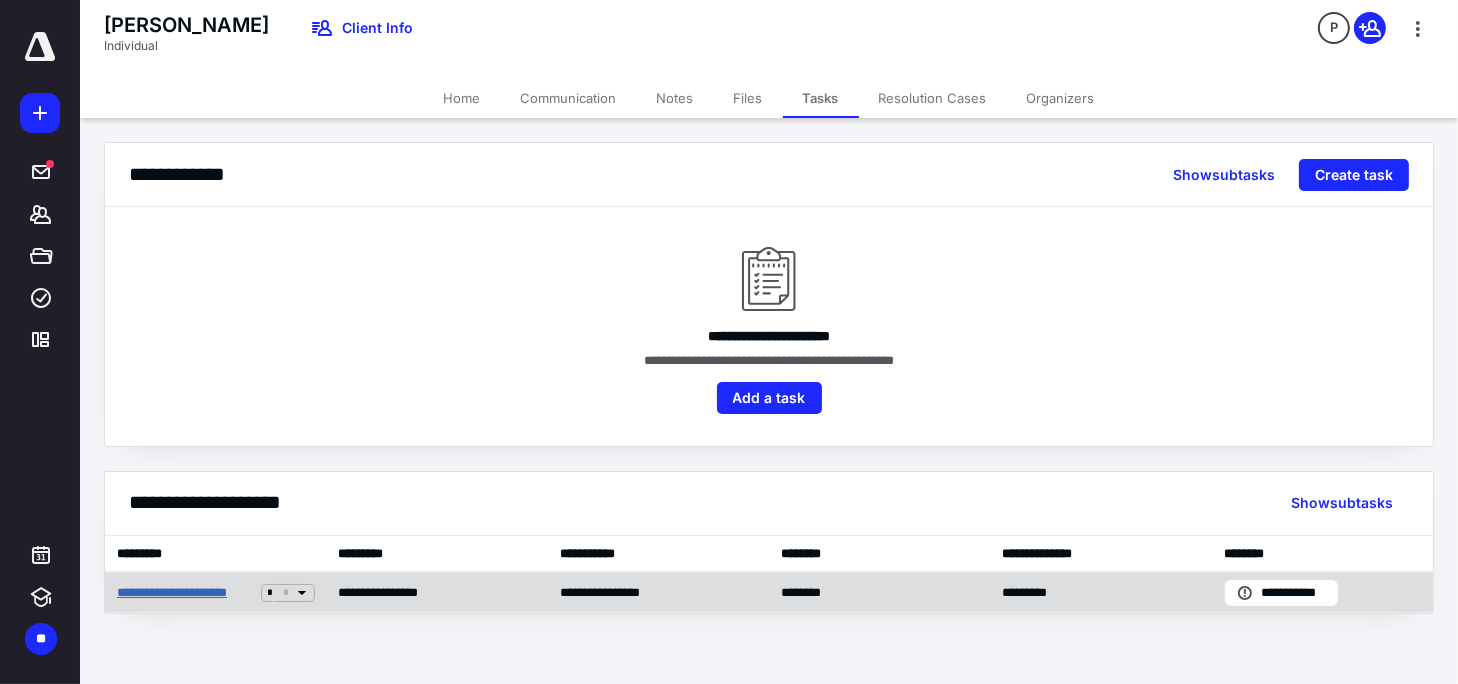 click on "**********" at bounding box center [185, 592] 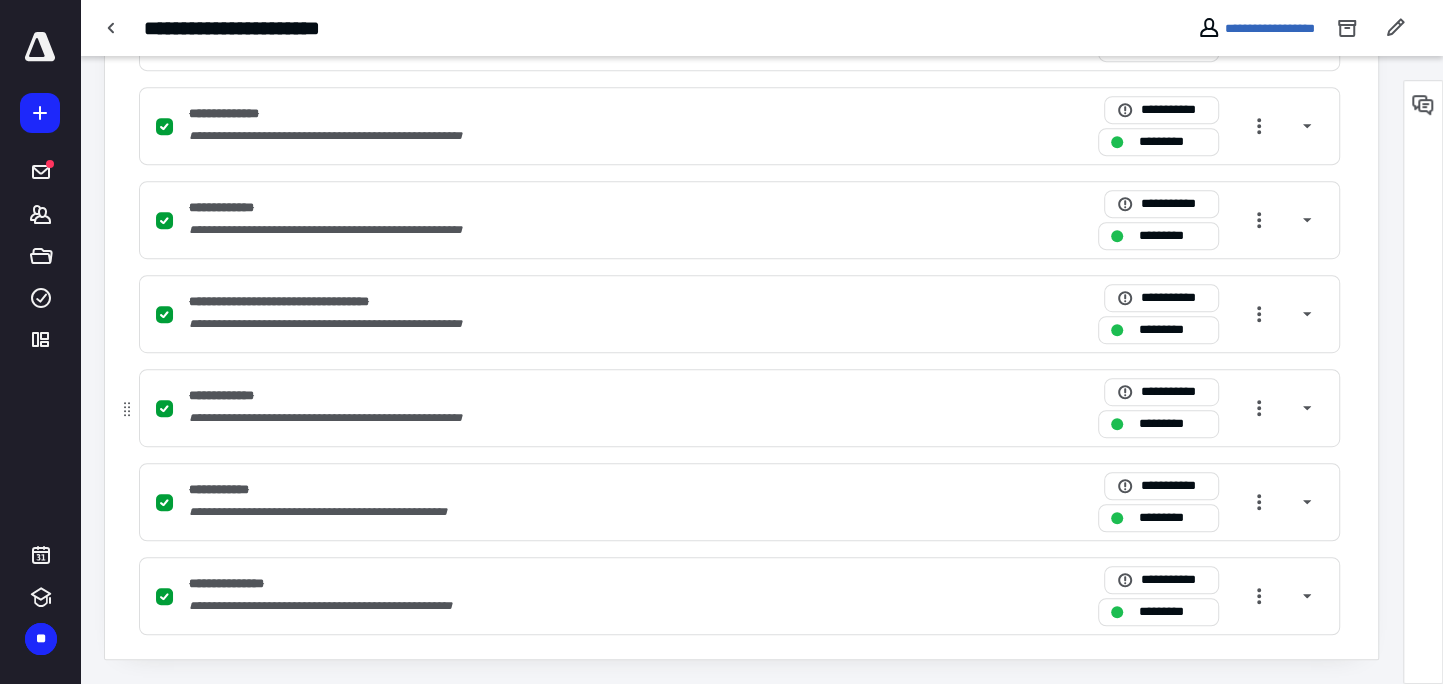 scroll, scrollTop: 579, scrollLeft: 0, axis: vertical 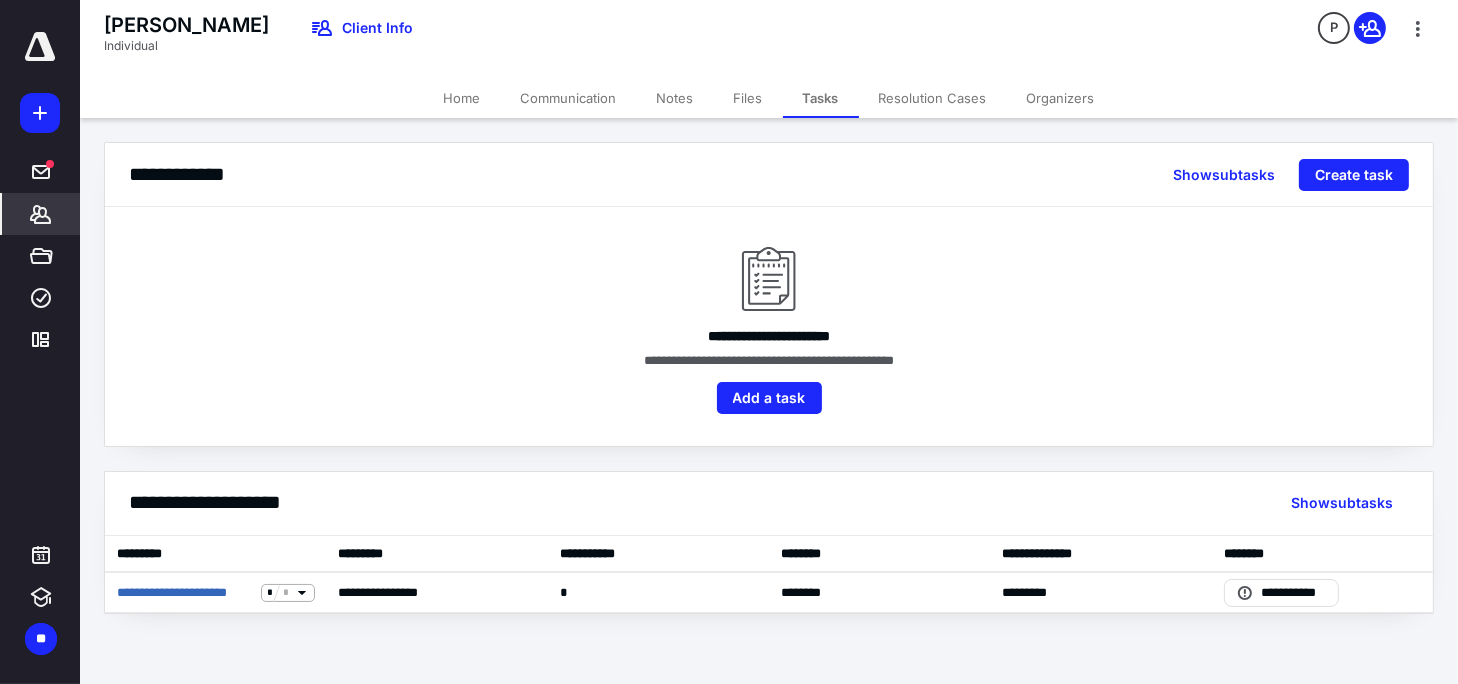 click 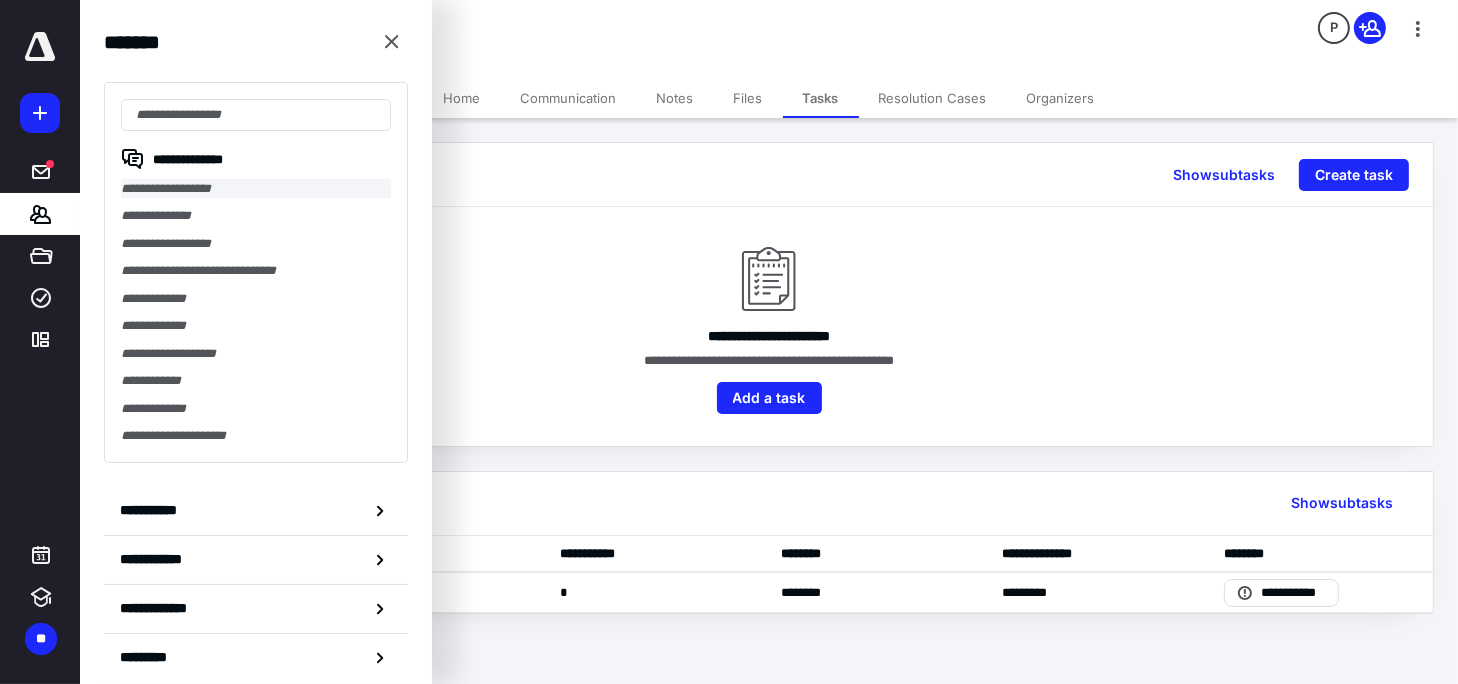 click on "**********" at bounding box center (256, 188) 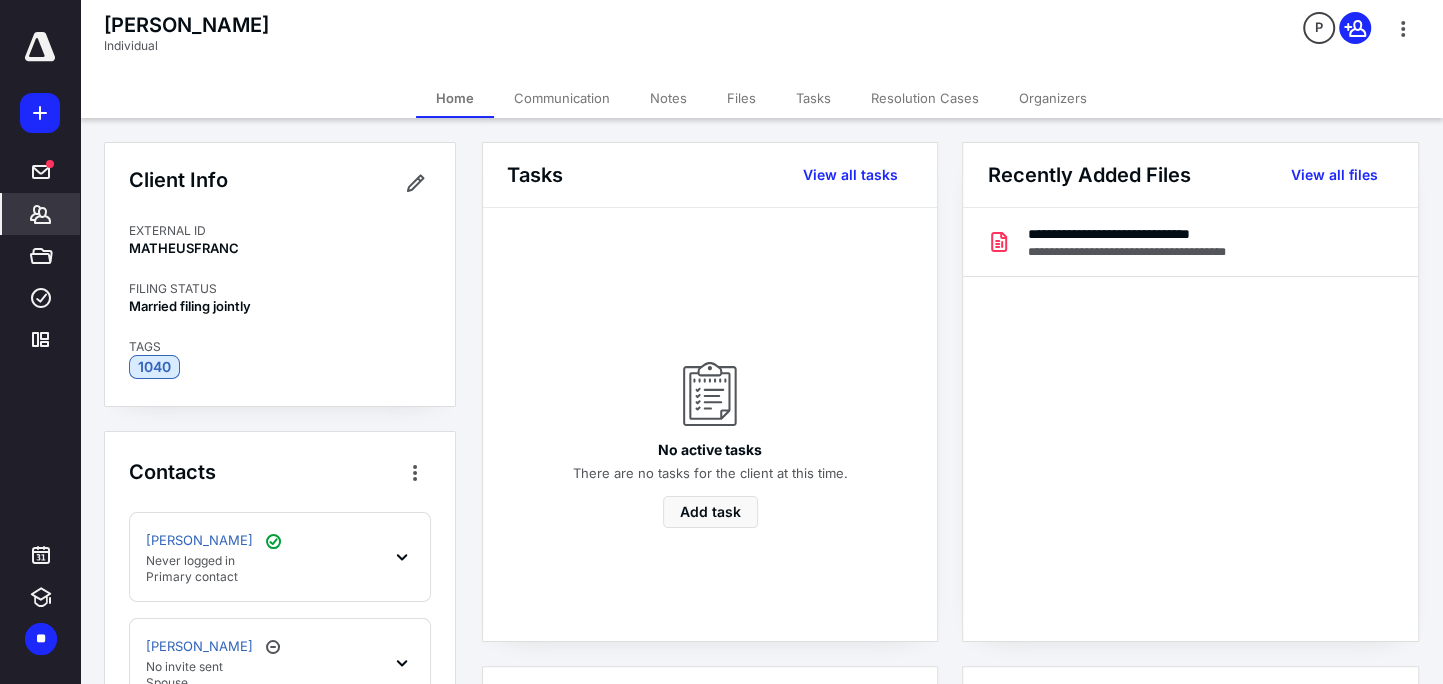 click 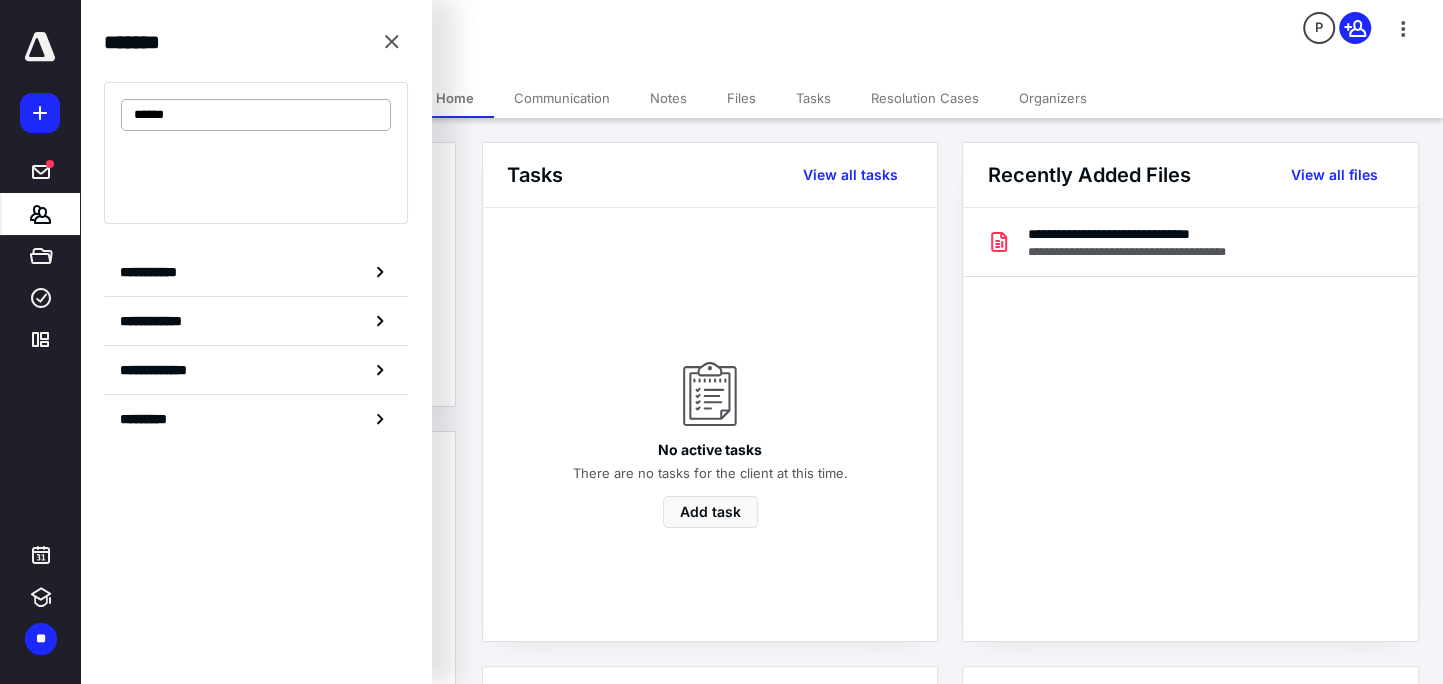 type on "*******" 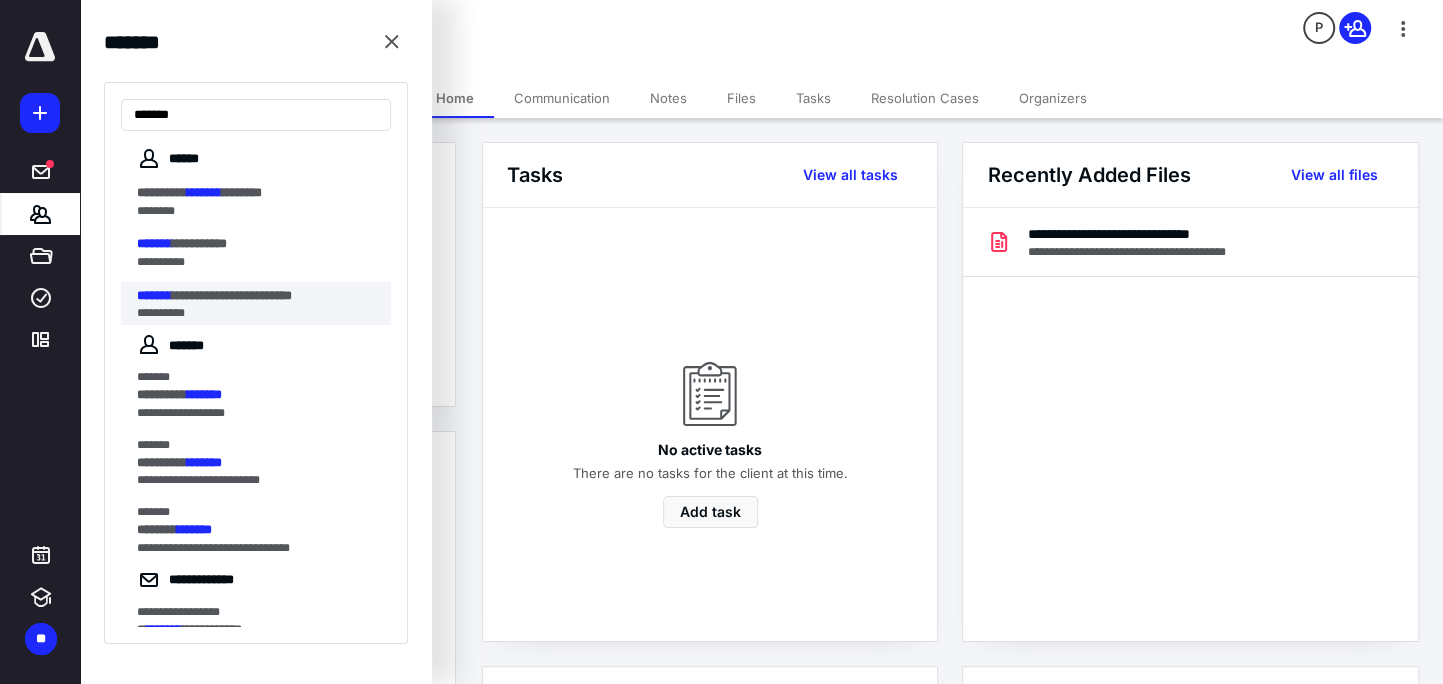 click on "**********" at bounding box center (232, 295) 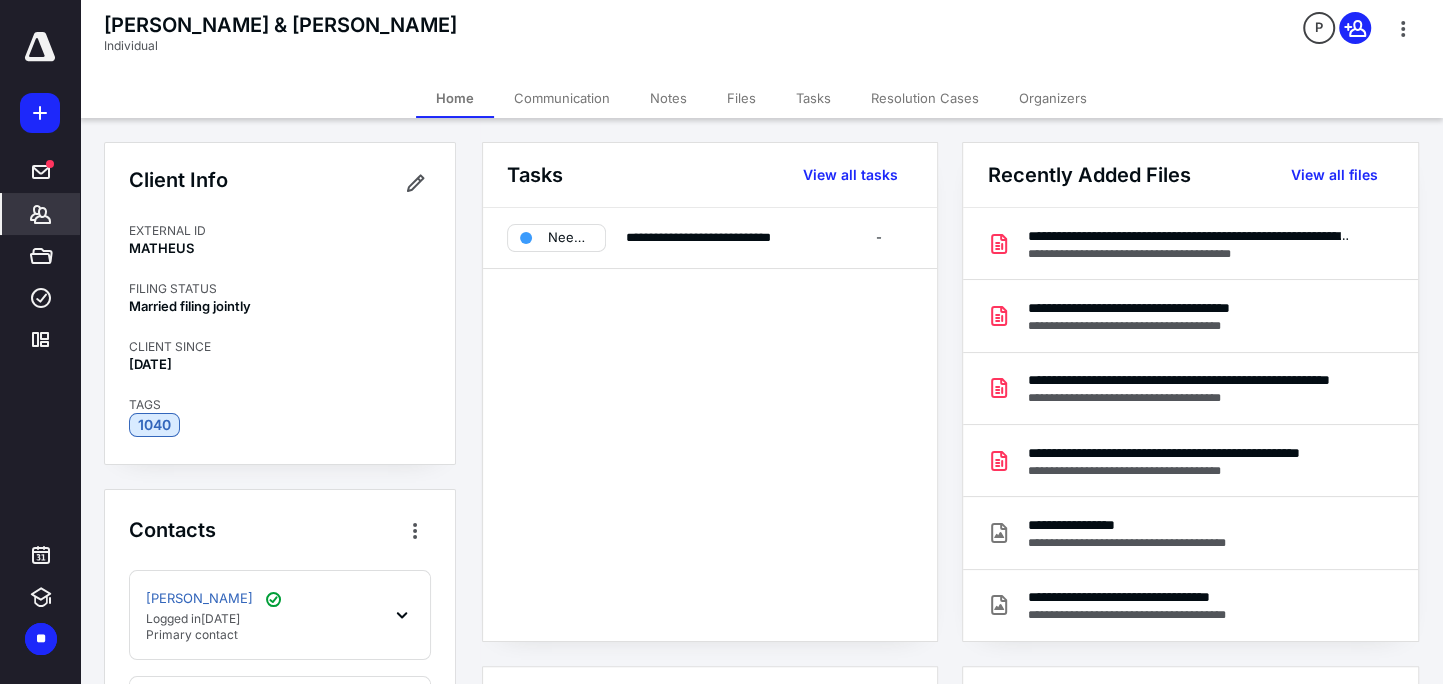 click on "Tasks" at bounding box center (813, 98) 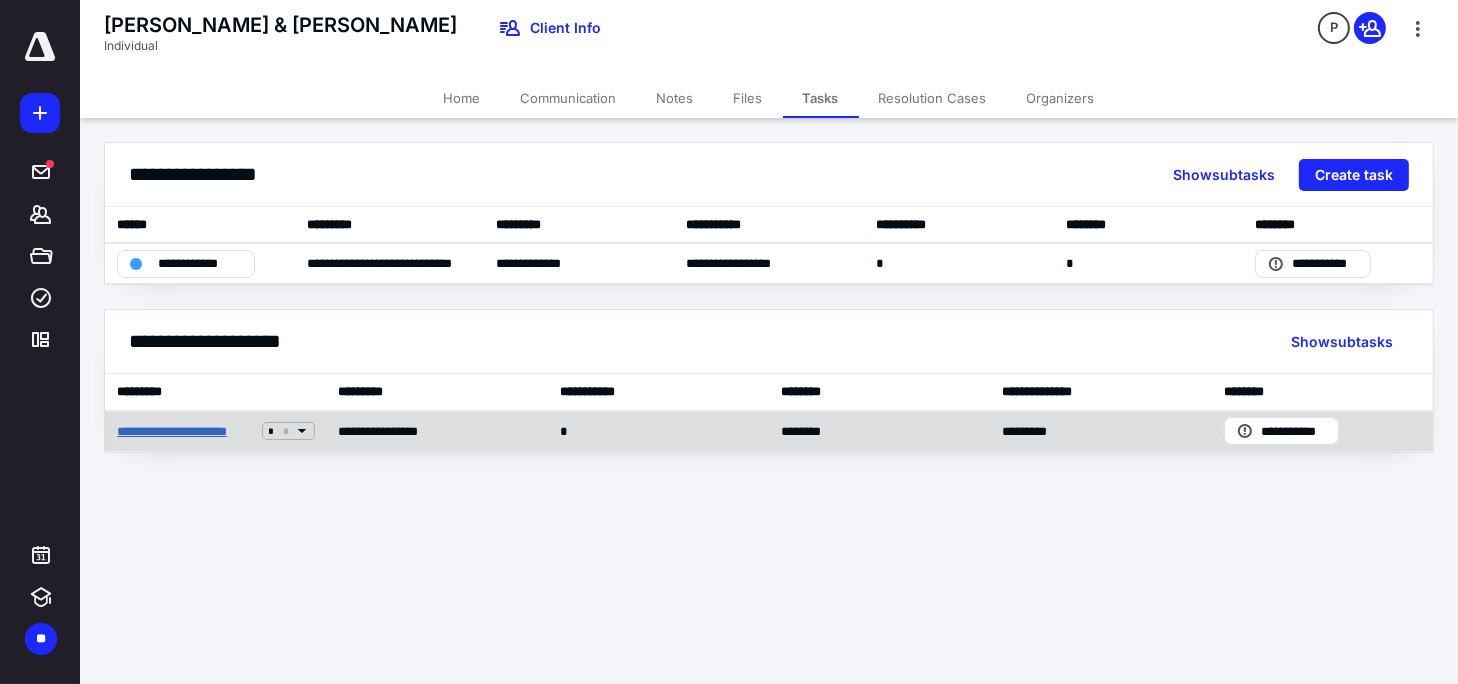 click on "**********" at bounding box center (185, 431) 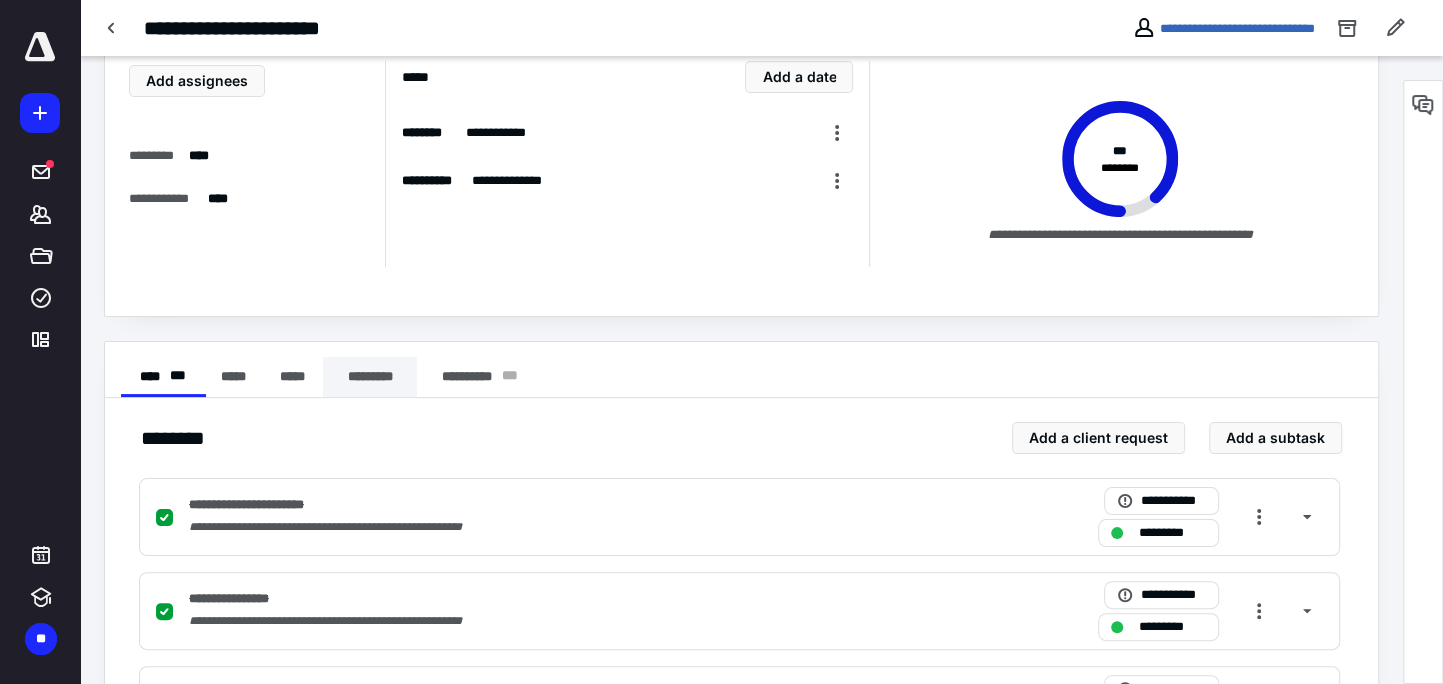 scroll, scrollTop: 400, scrollLeft: 0, axis: vertical 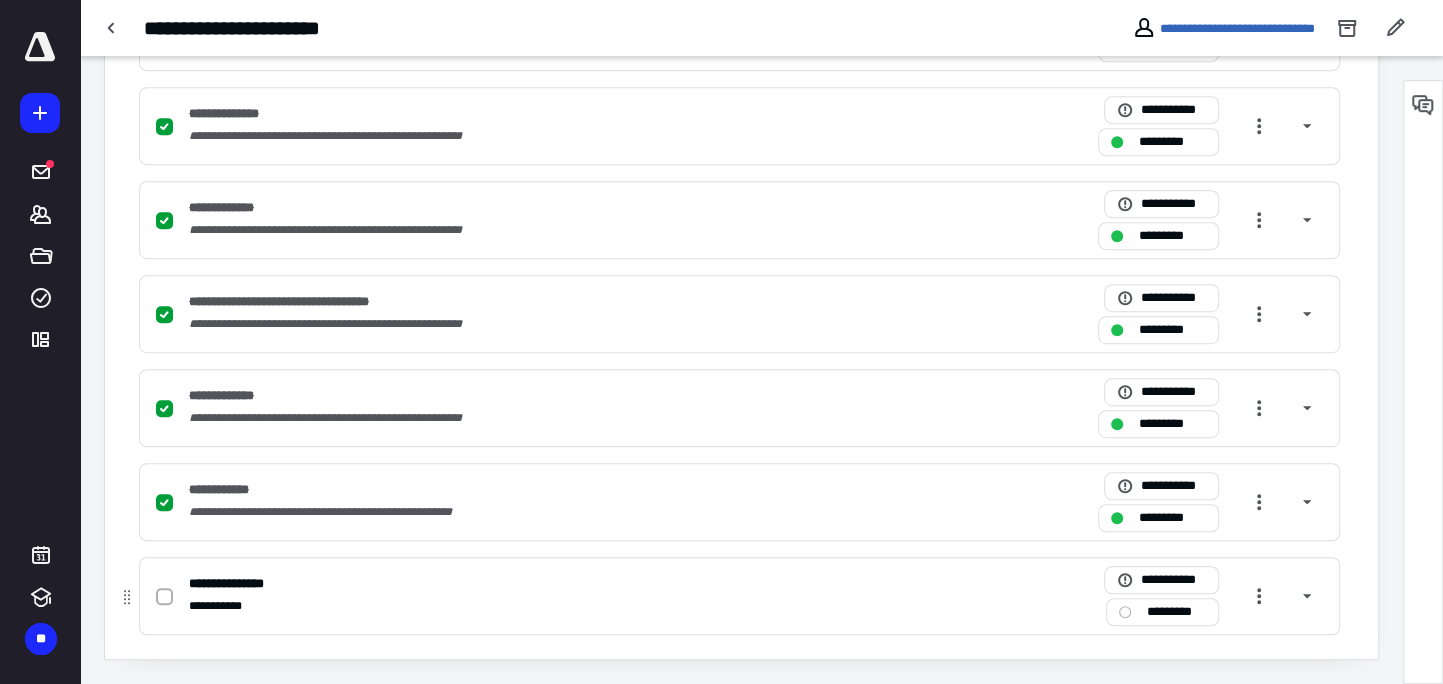 click 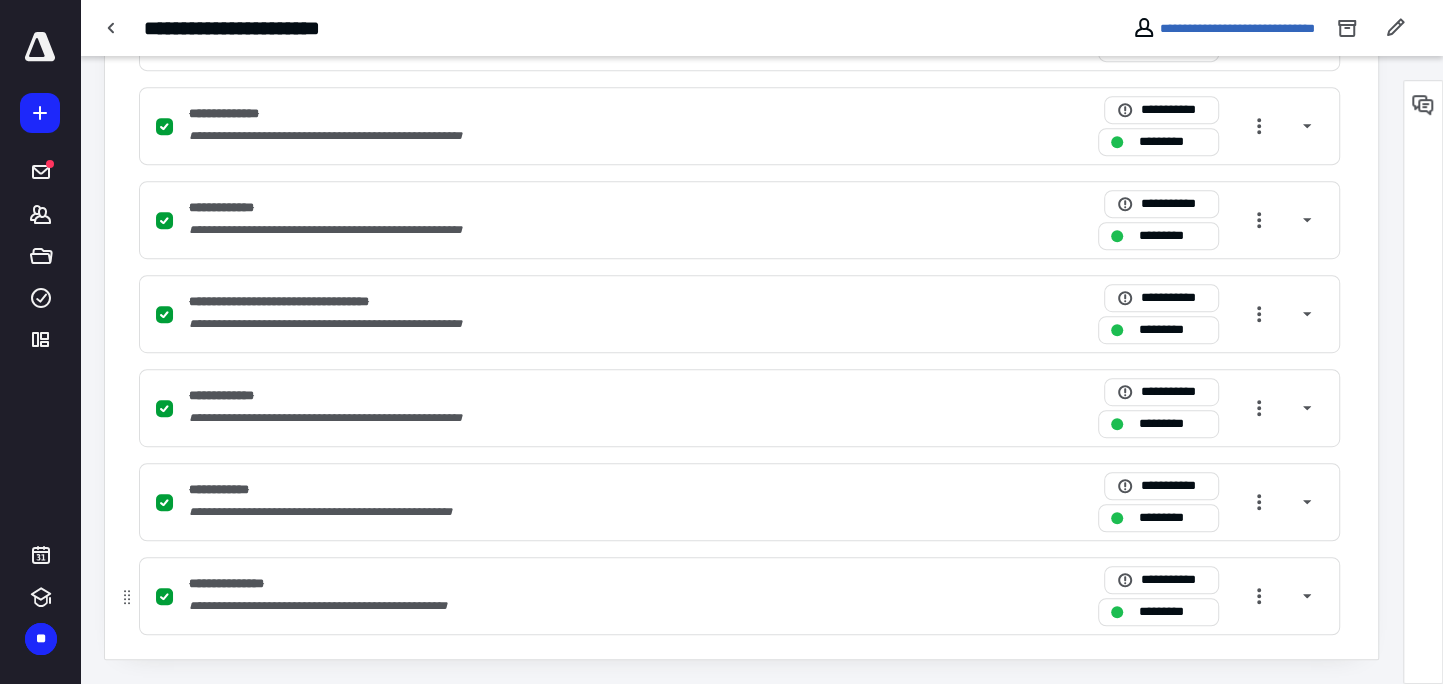 scroll, scrollTop: 579, scrollLeft: 0, axis: vertical 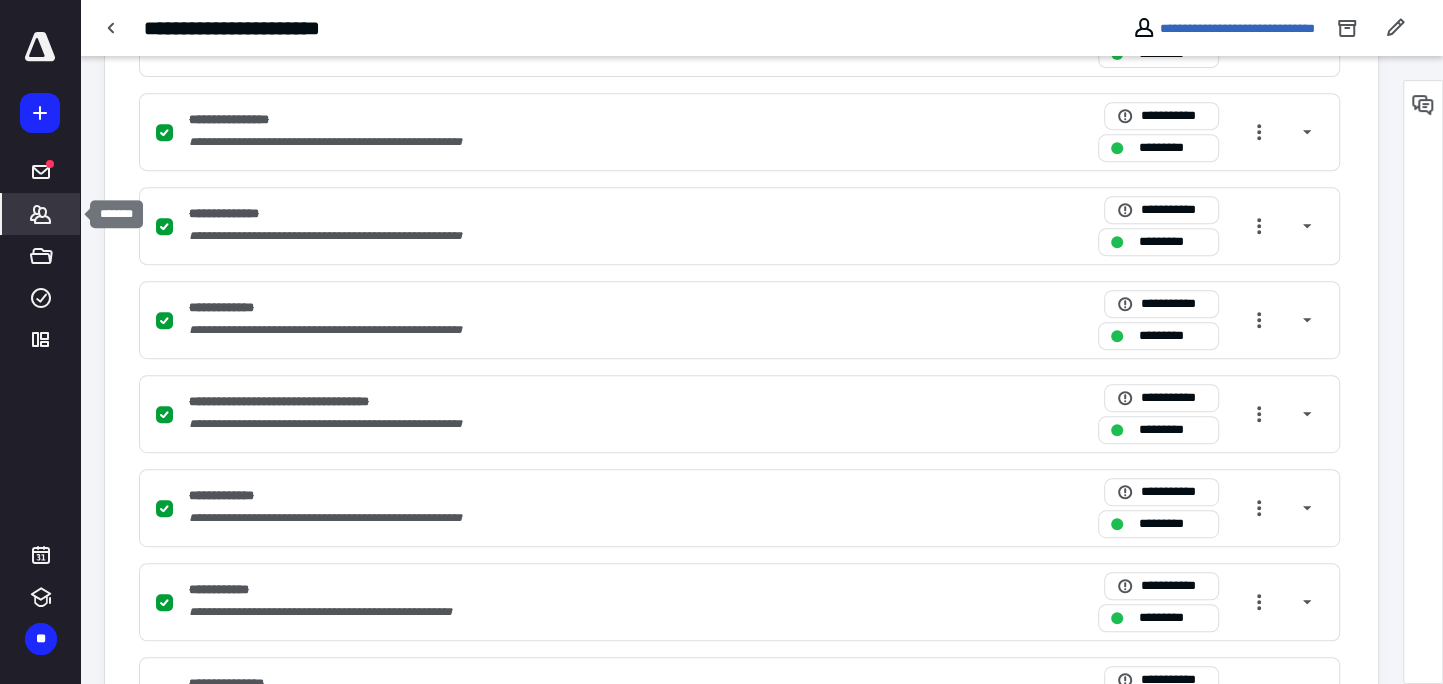 click 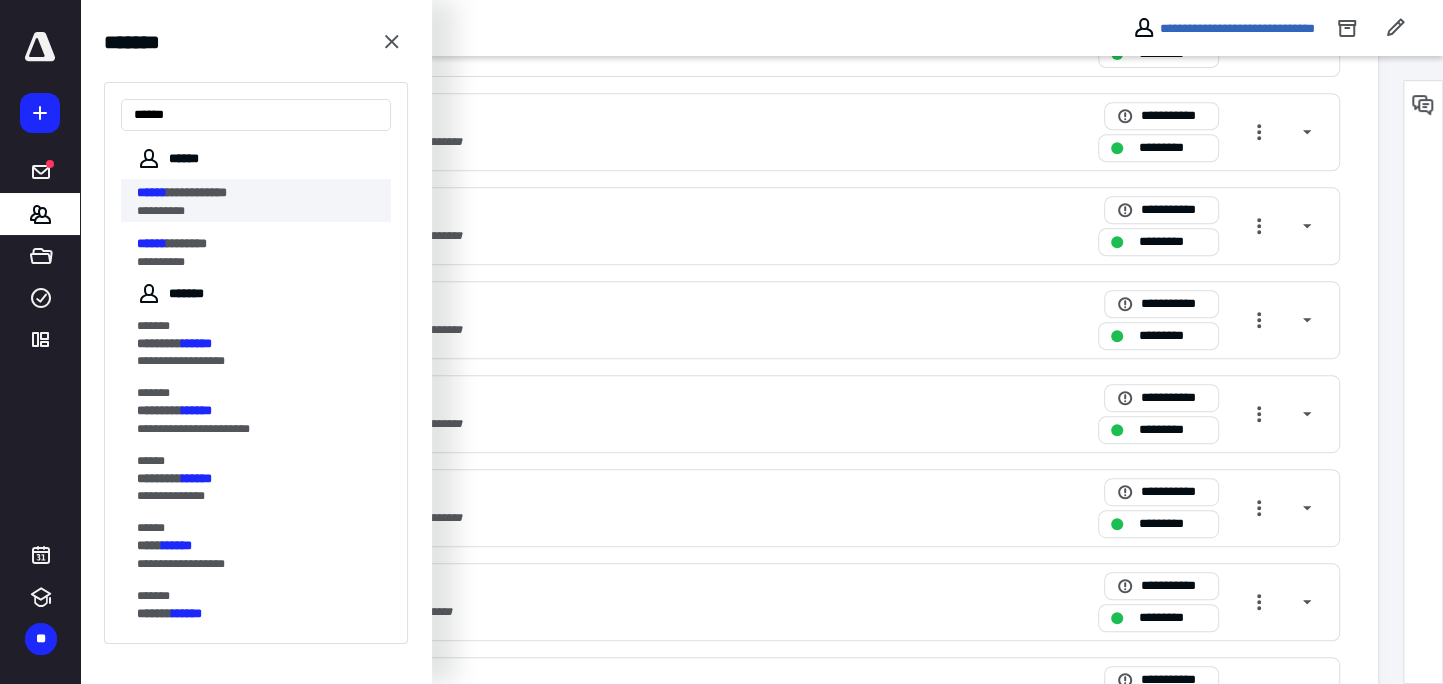 type on "******" 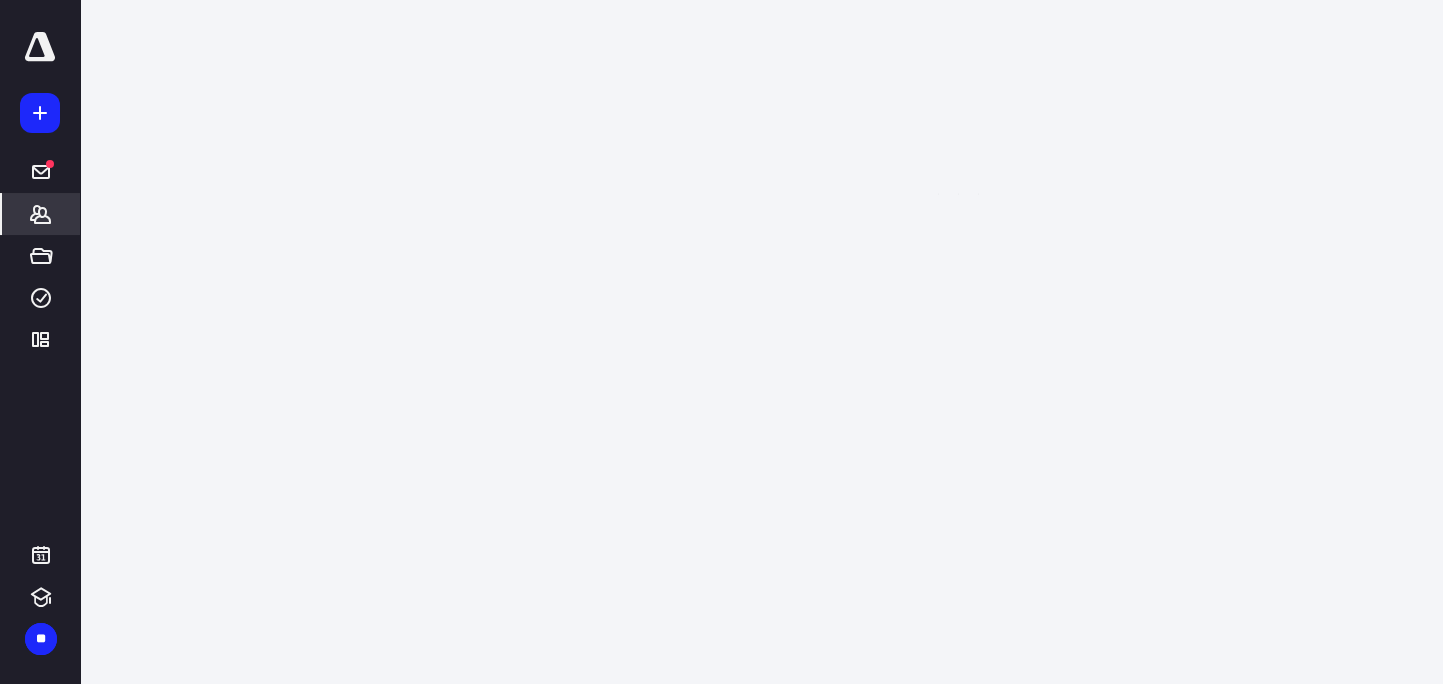 scroll, scrollTop: 0, scrollLeft: 0, axis: both 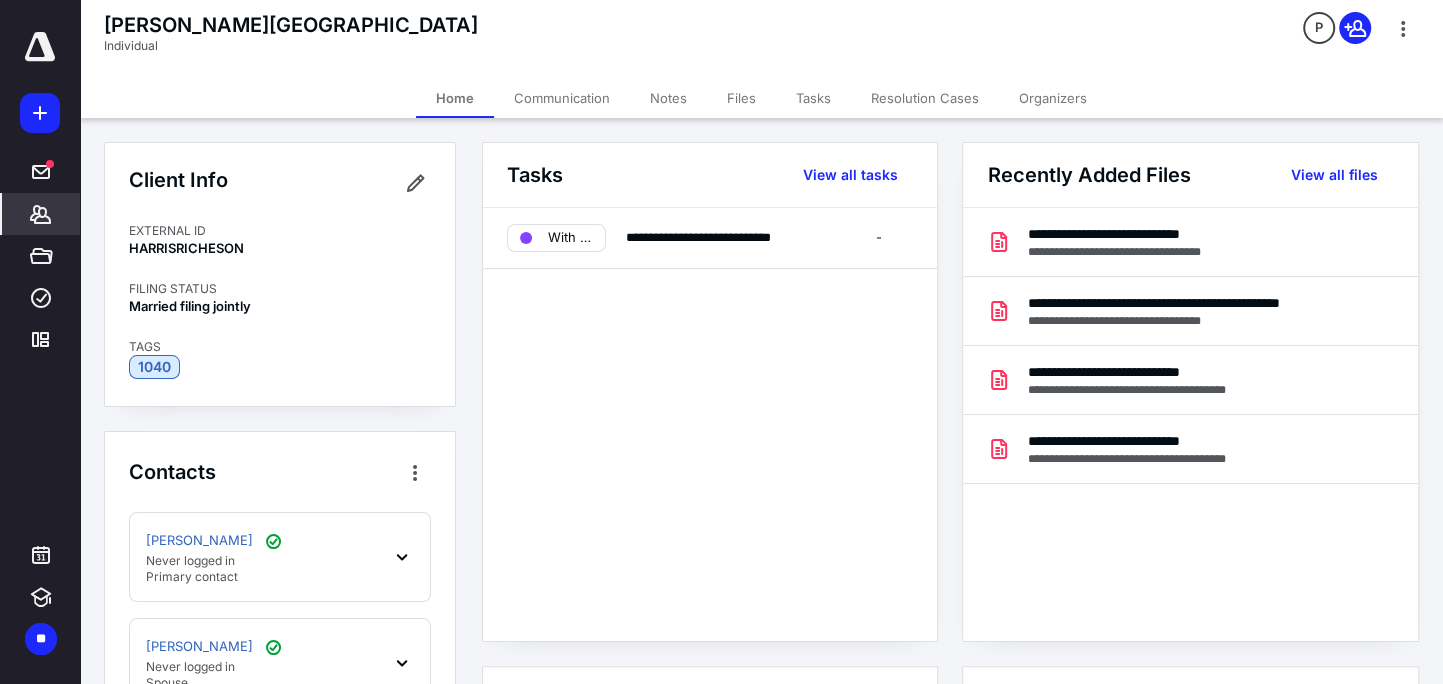 click on "Tasks" at bounding box center (813, 98) 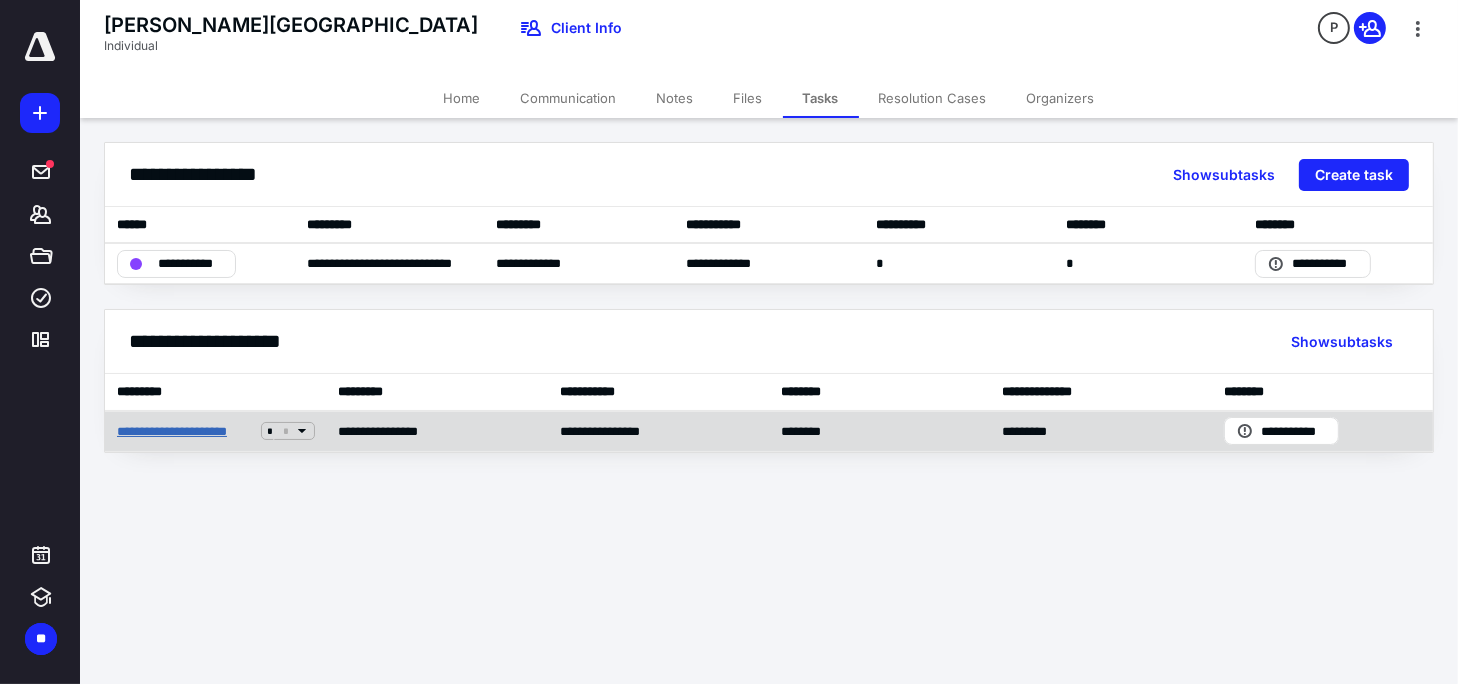 click on "**********" at bounding box center [185, 431] 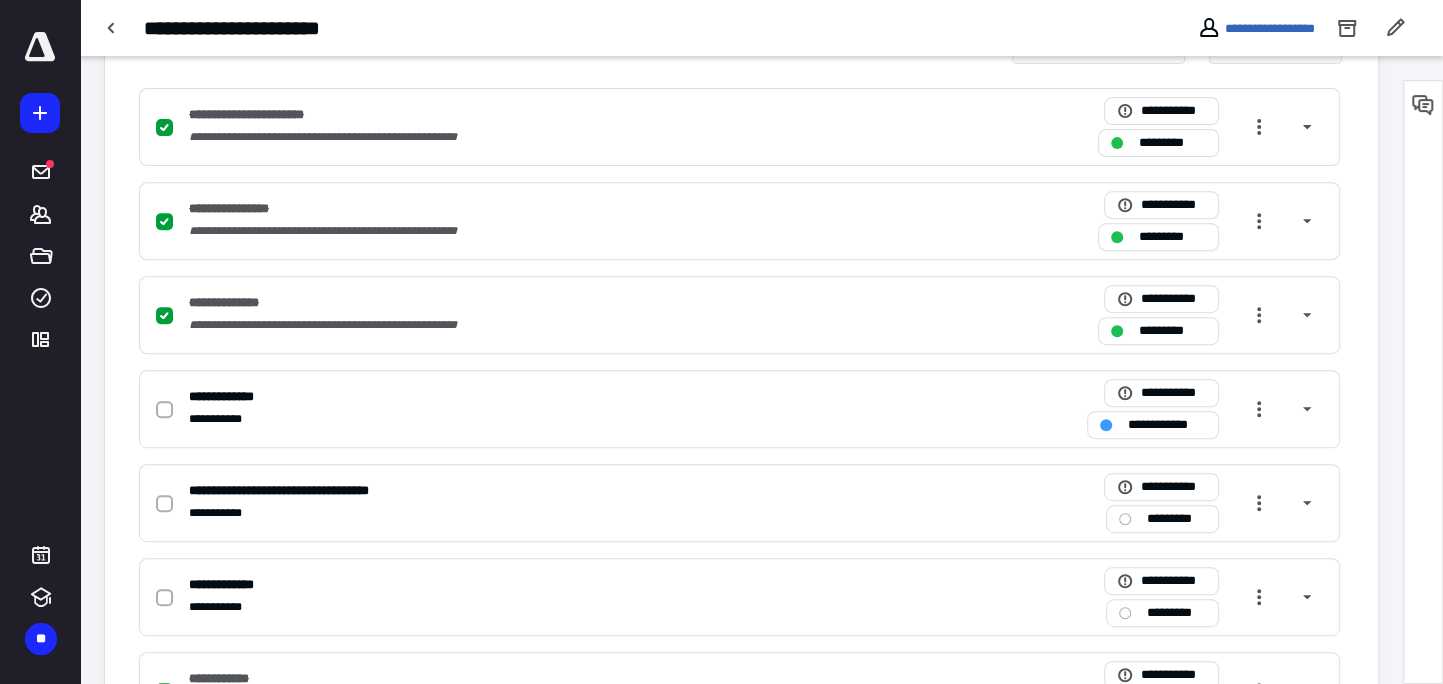 scroll, scrollTop: 679, scrollLeft: 0, axis: vertical 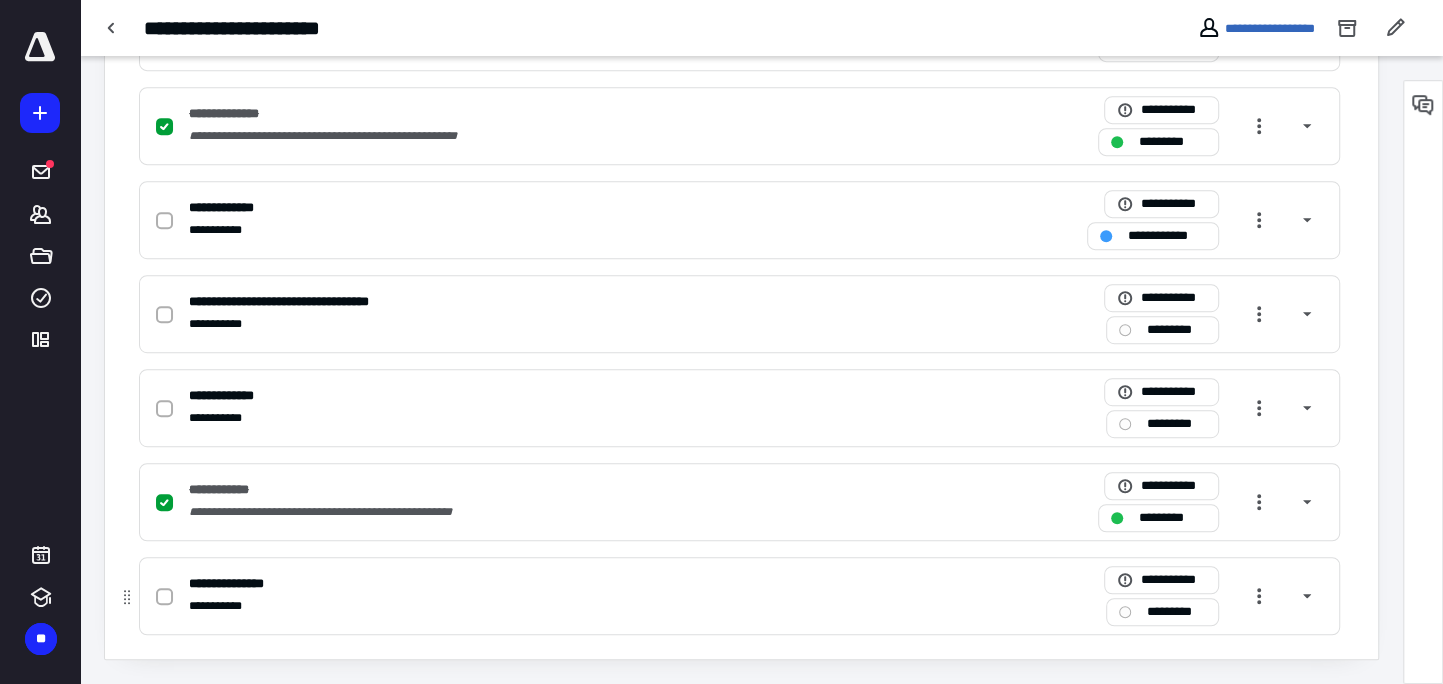 click 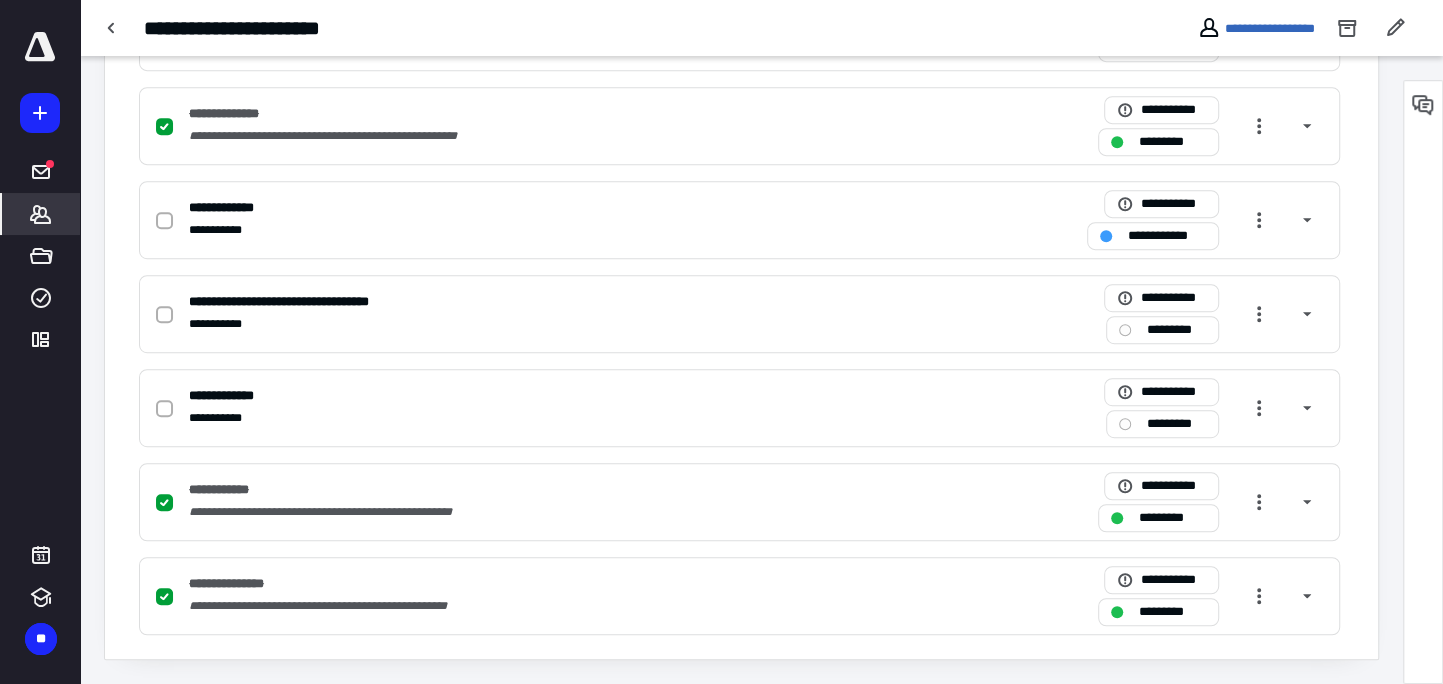click 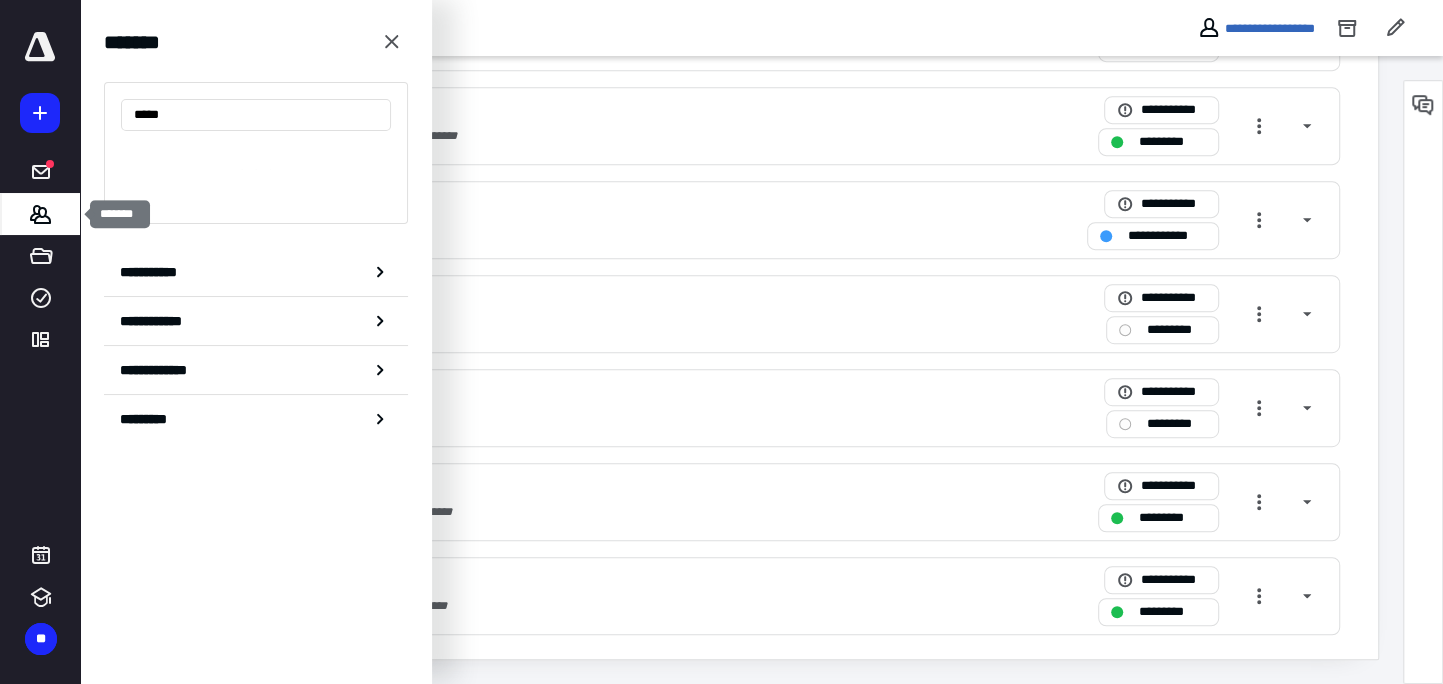 type on "******" 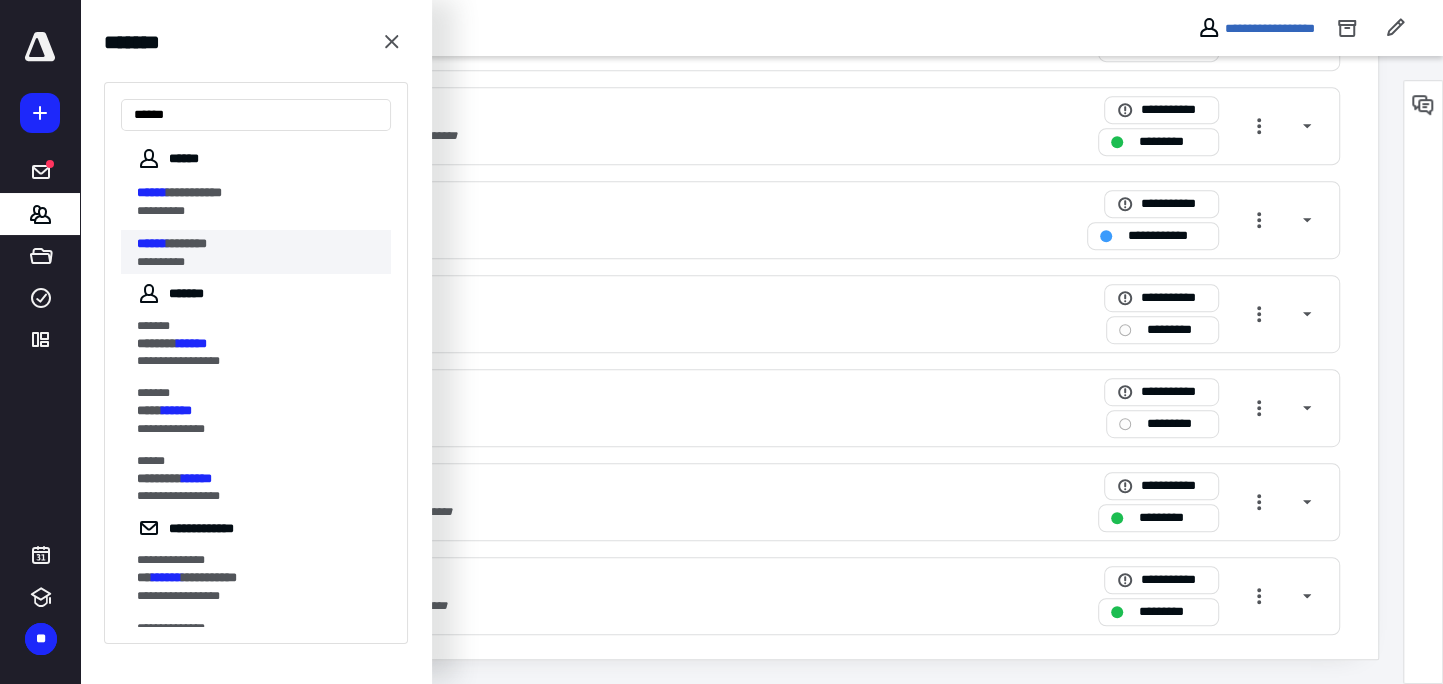 click on "********" at bounding box center [187, 243] 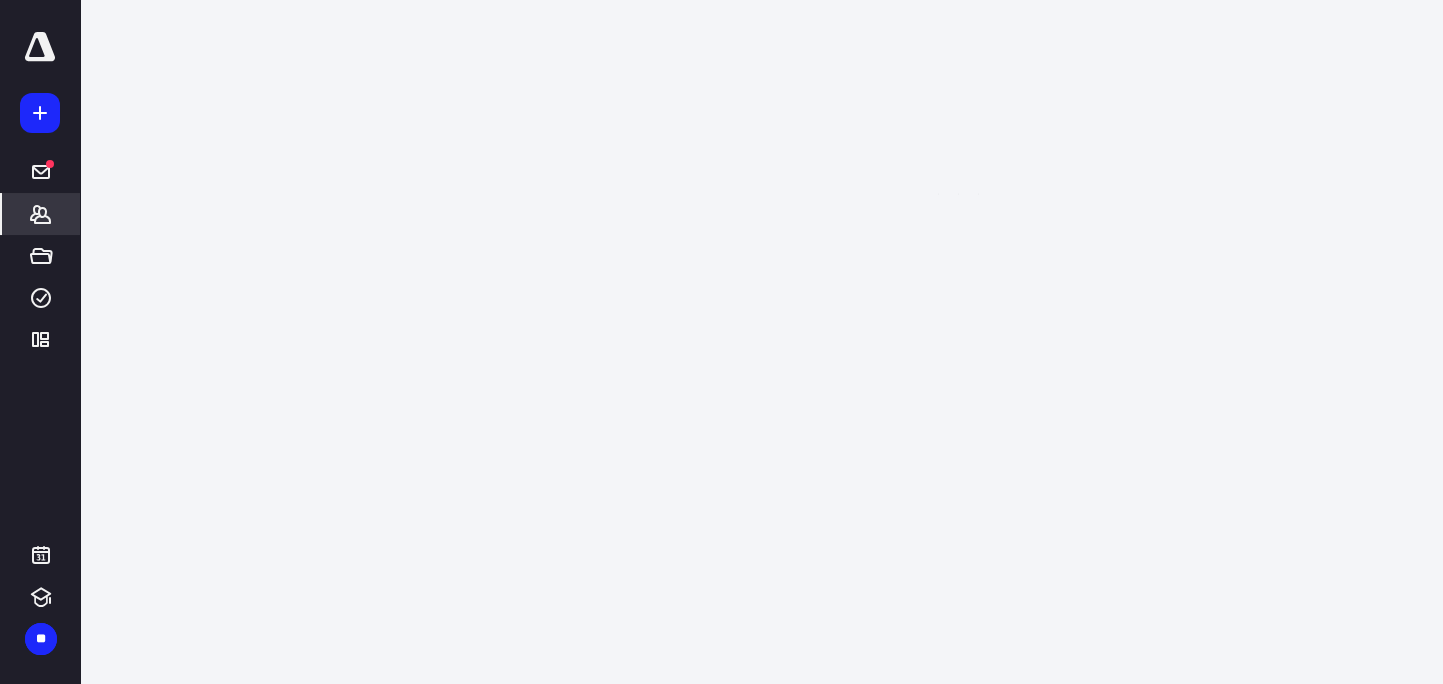 scroll, scrollTop: 0, scrollLeft: 0, axis: both 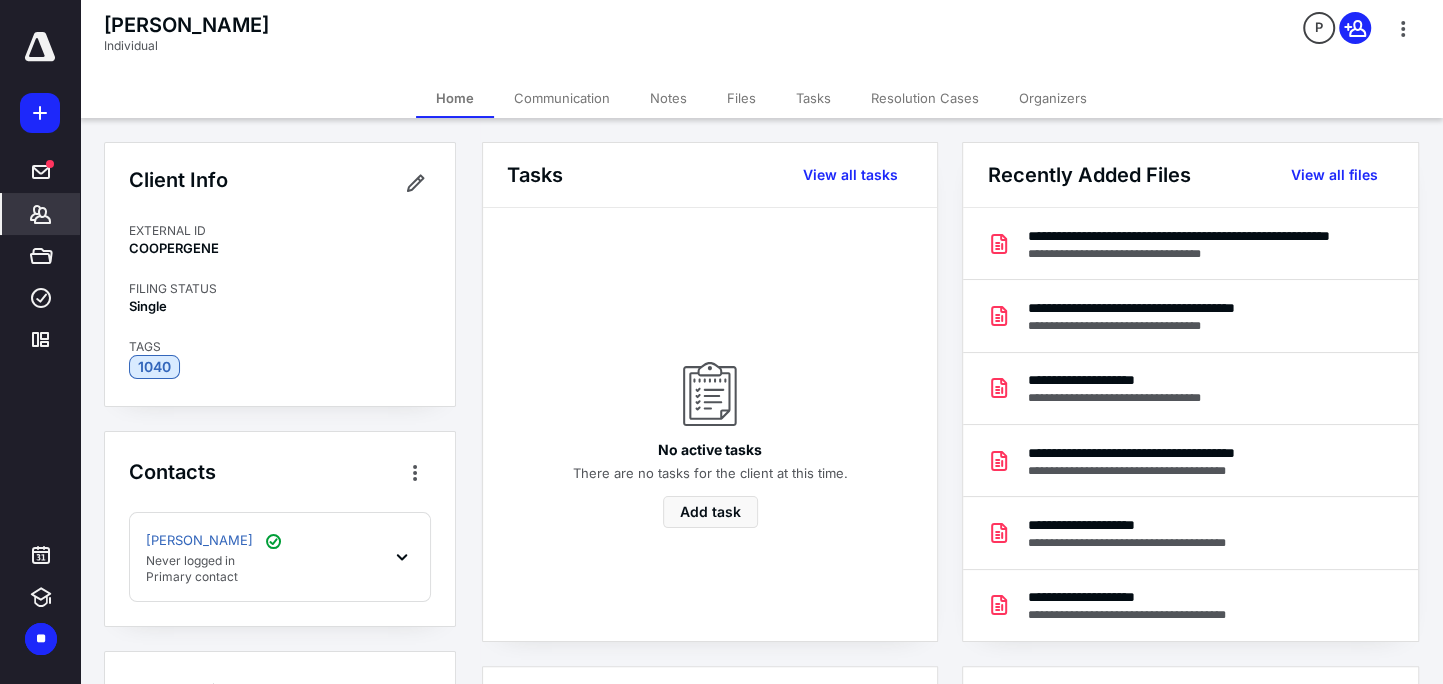 click on "Tasks" at bounding box center [813, 98] 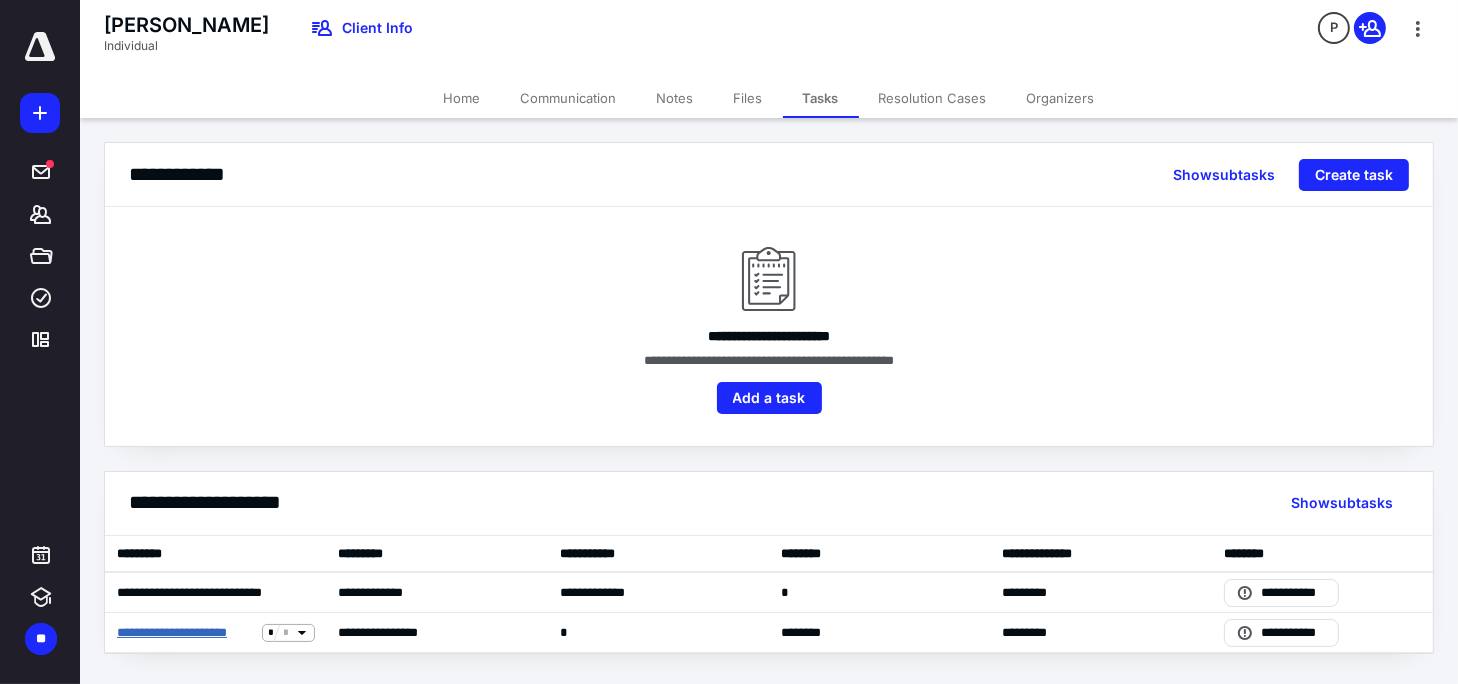 click on "**********" at bounding box center (185, 632) 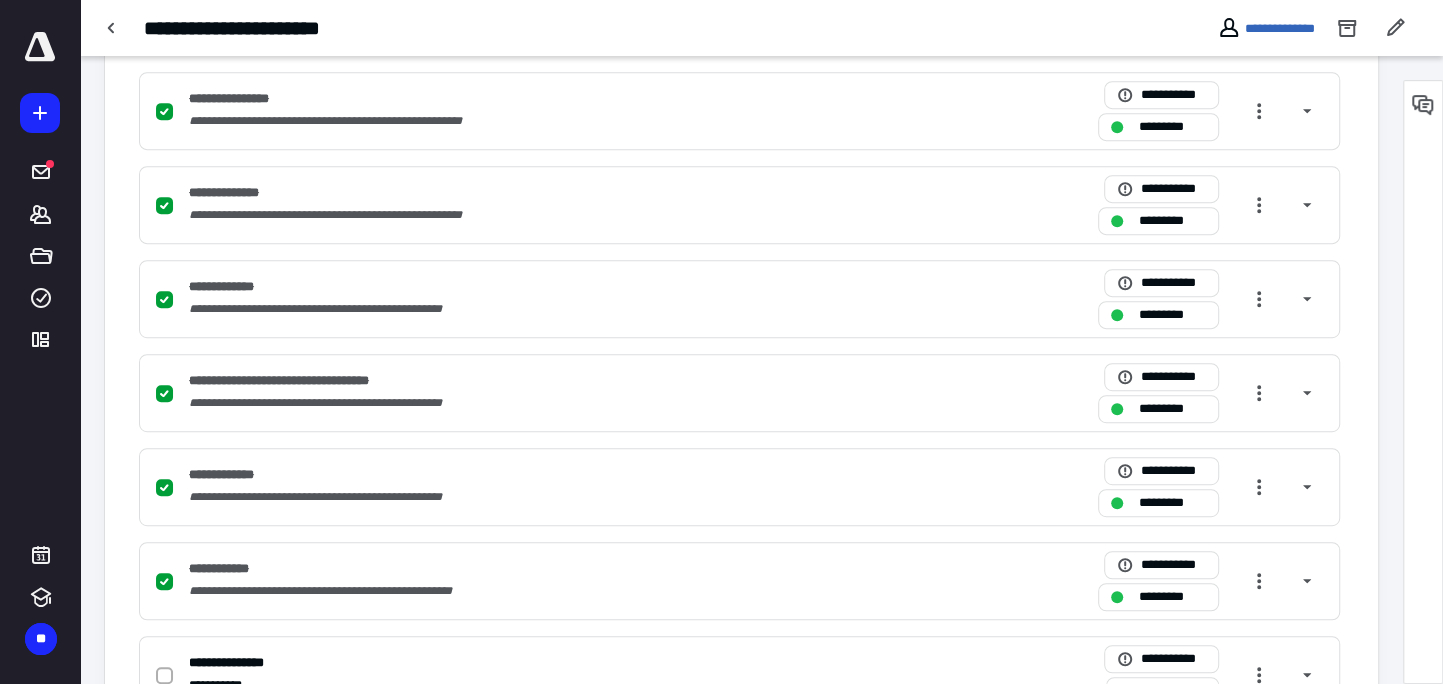 scroll, scrollTop: 679, scrollLeft: 0, axis: vertical 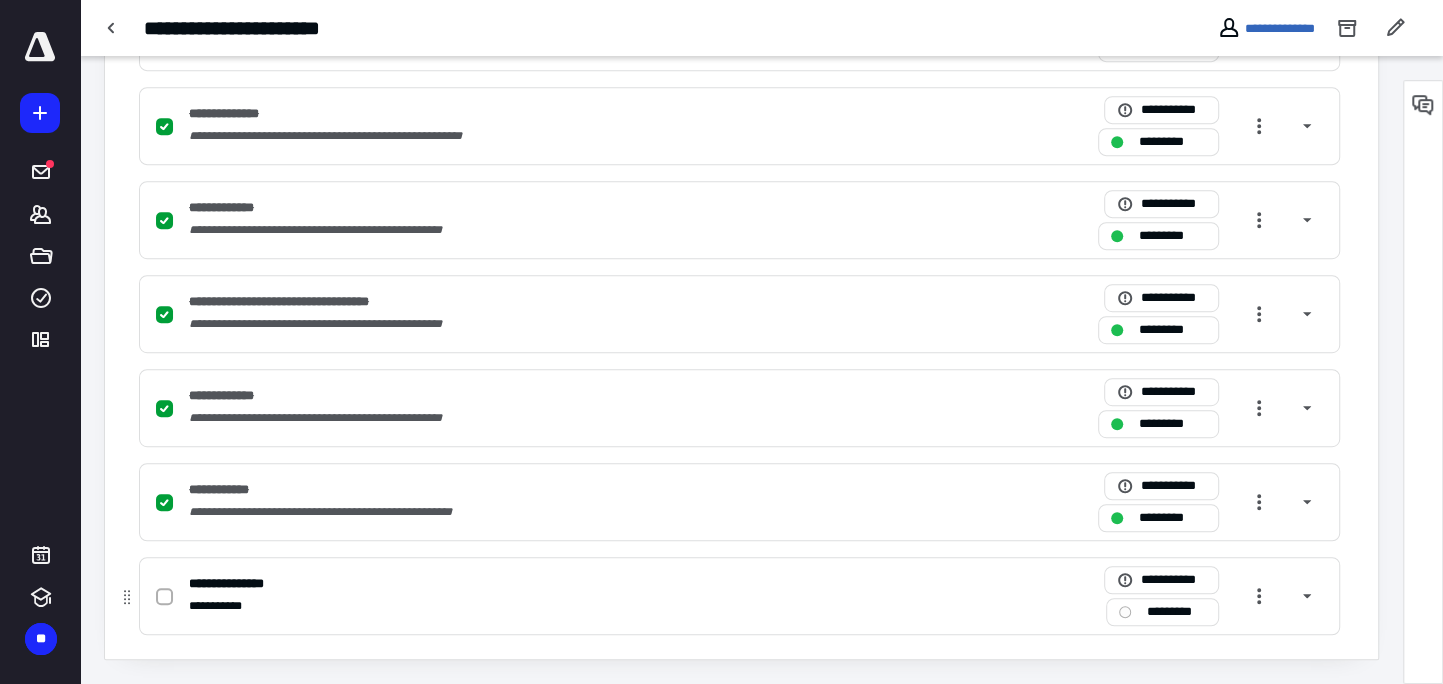 click at bounding box center [164, 597] 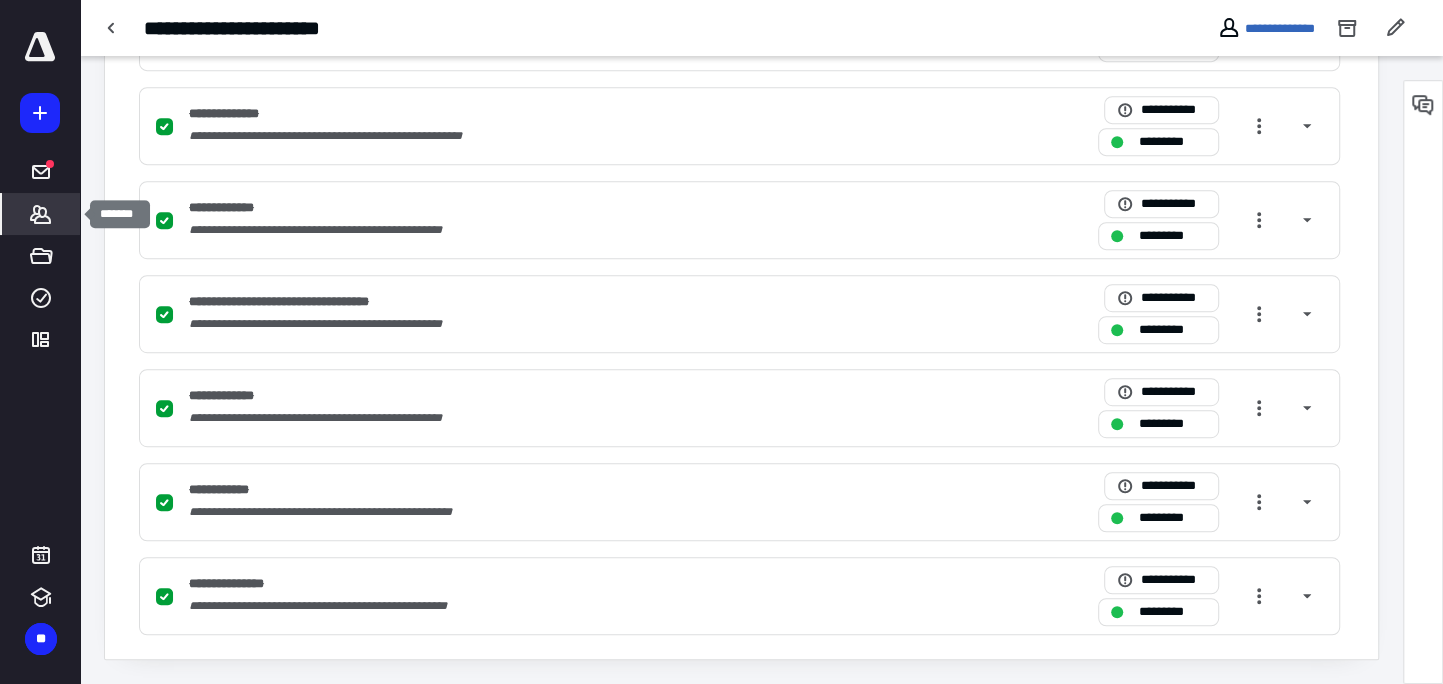 click 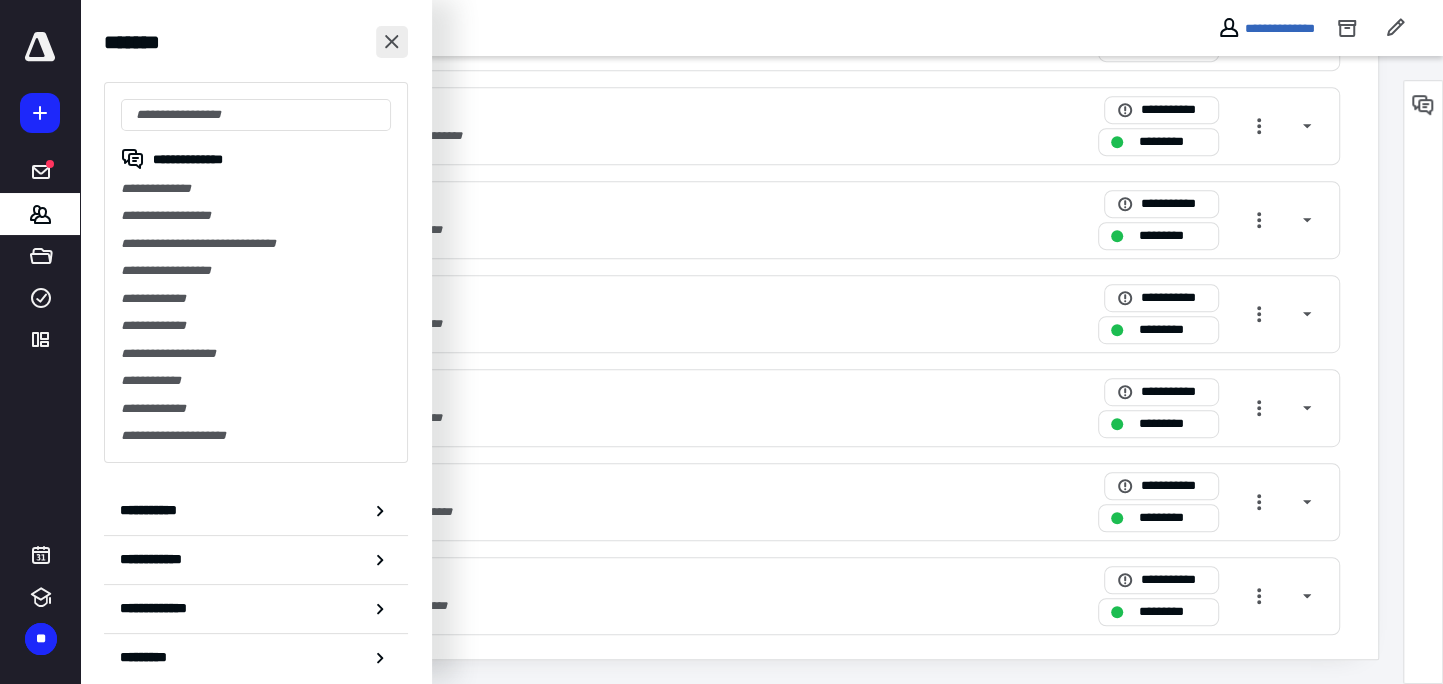 click at bounding box center [392, 42] 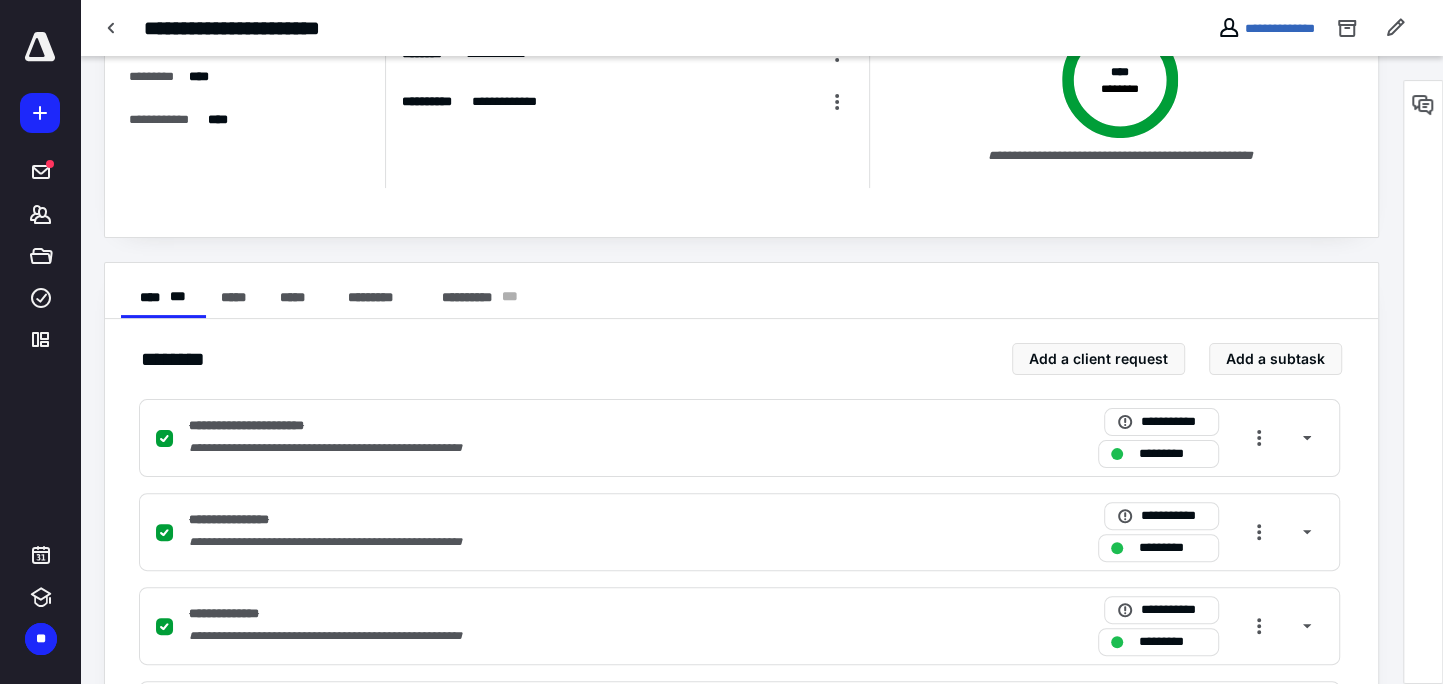 scroll, scrollTop: 0, scrollLeft: 0, axis: both 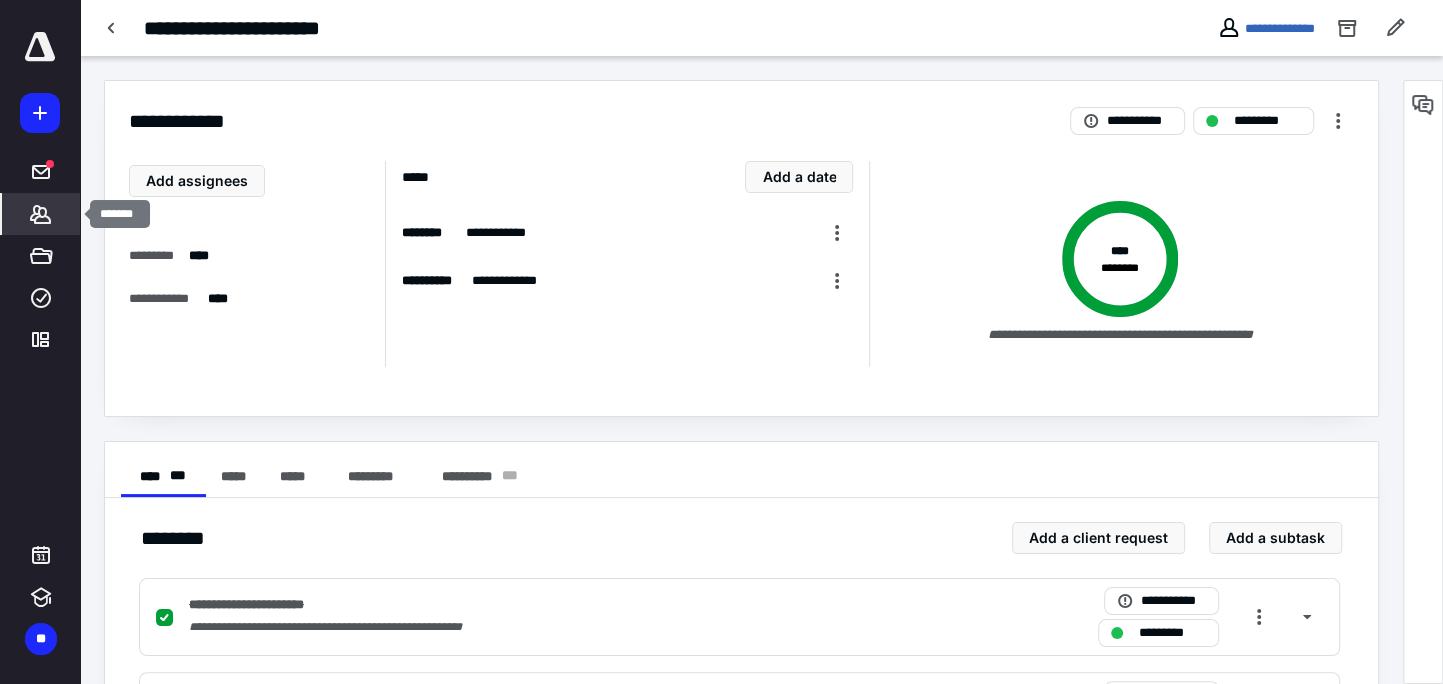 click 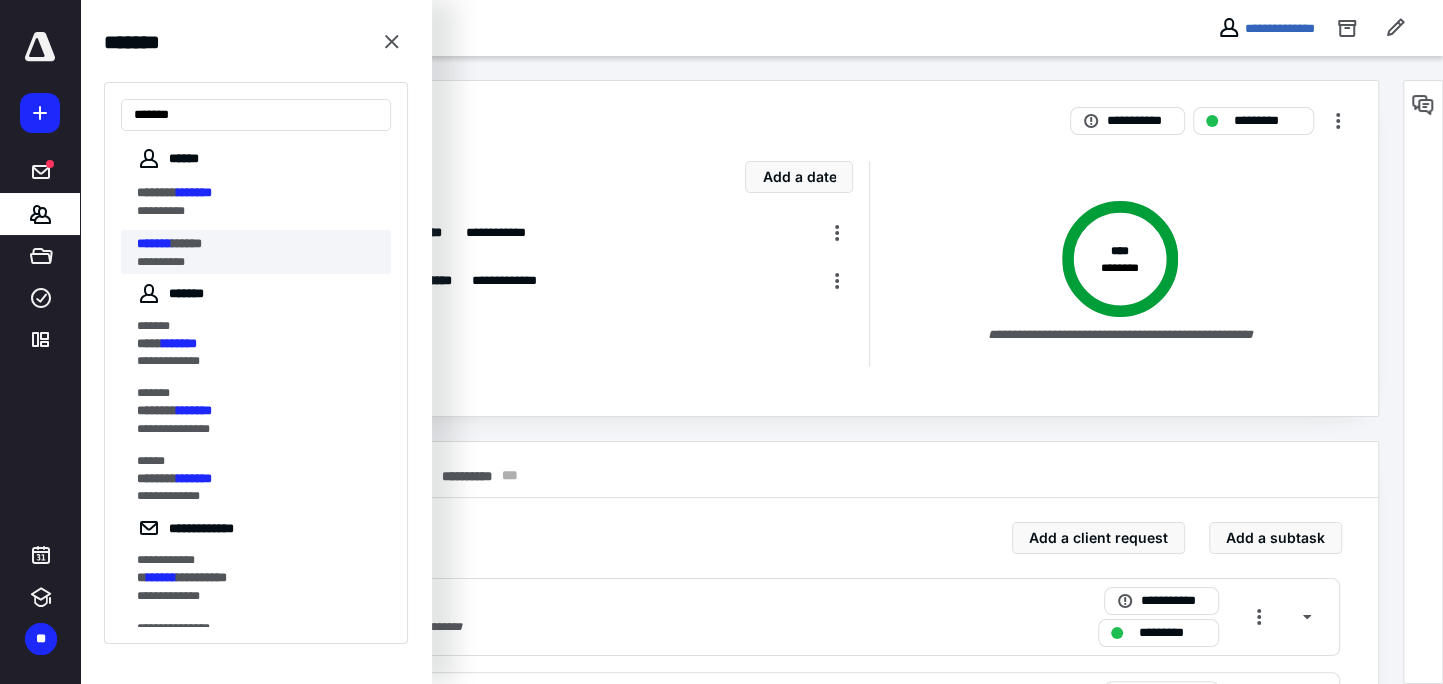 type on "*******" 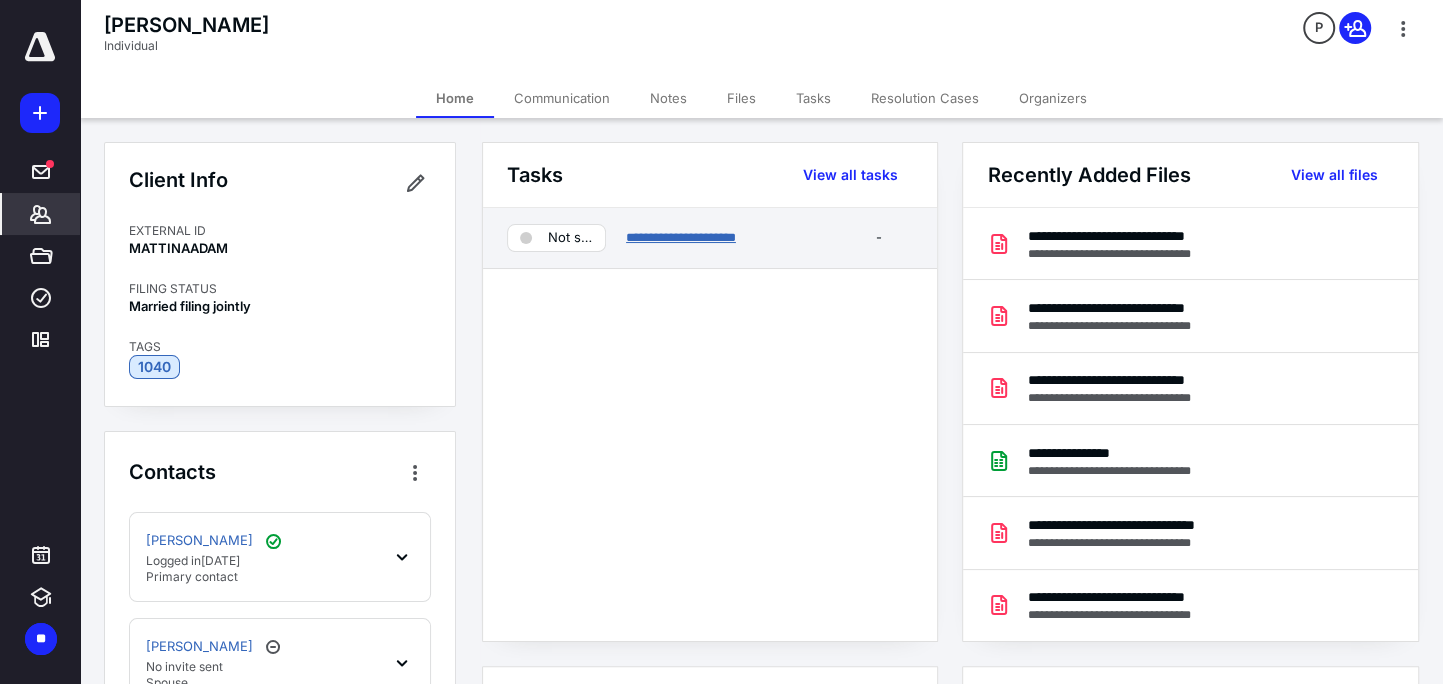 click on "**********" at bounding box center (681, 237) 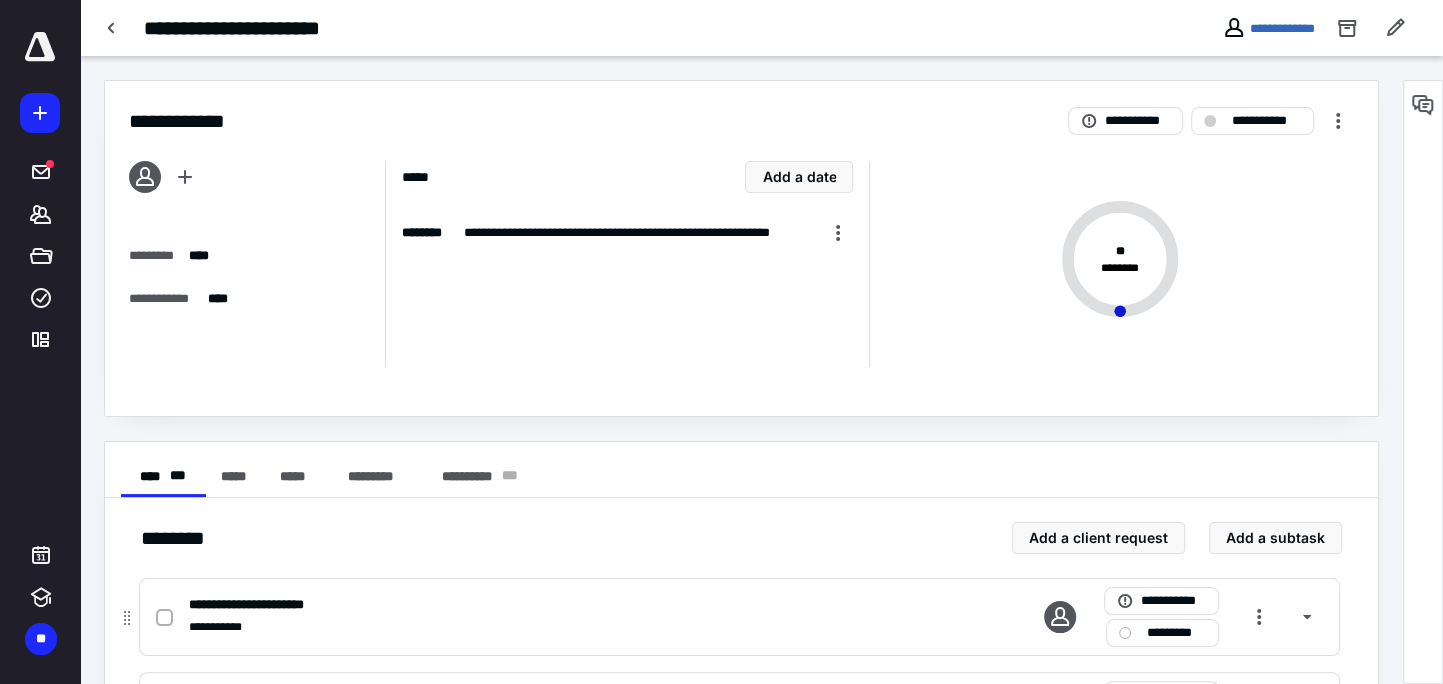 scroll, scrollTop: 100, scrollLeft: 0, axis: vertical 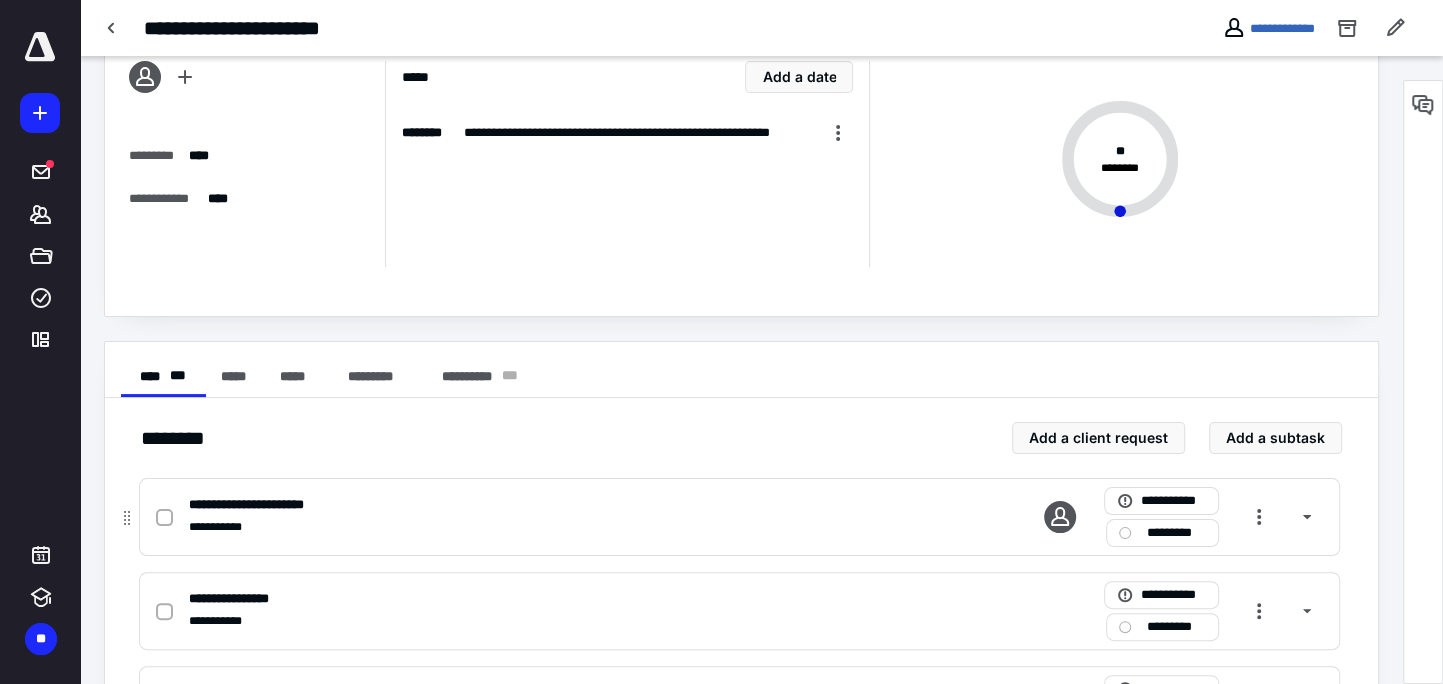 click at bounding box center [164, 518] 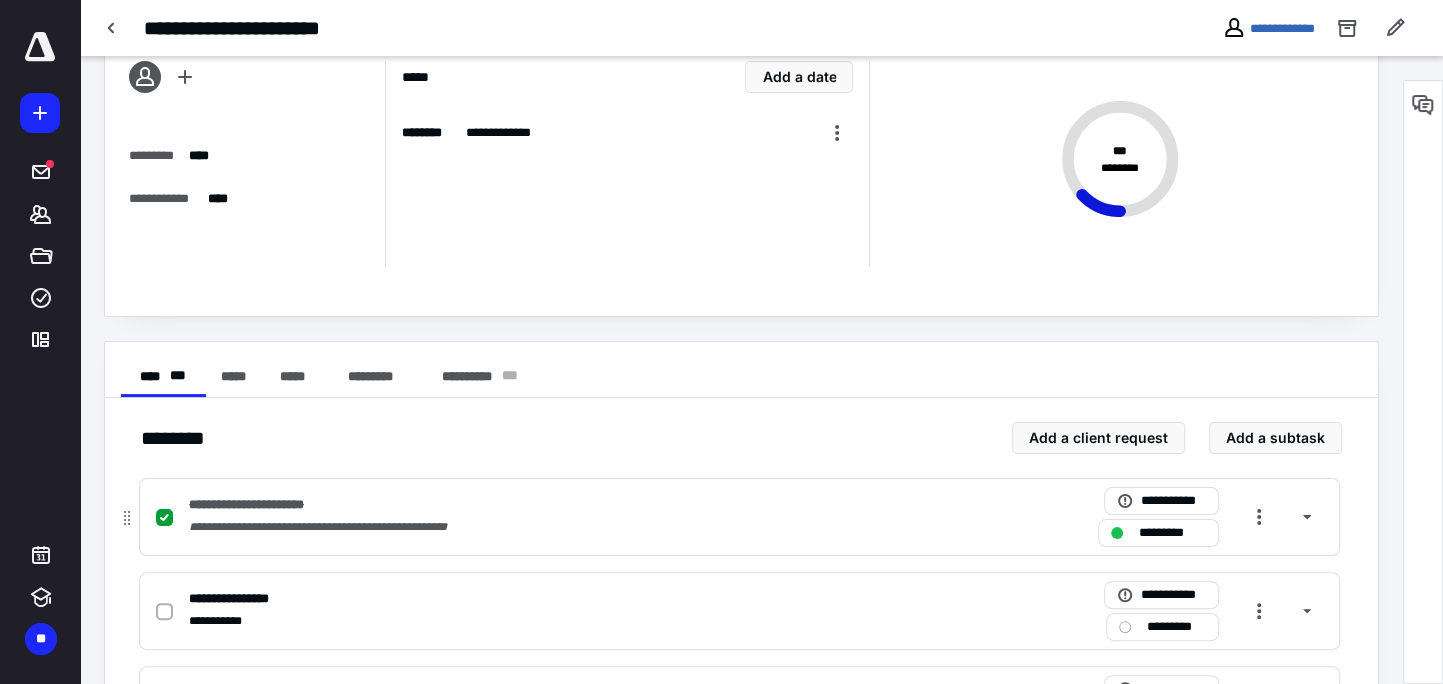 scroll, scrollTop: 200, scrollLeft: 0, axis: vertical 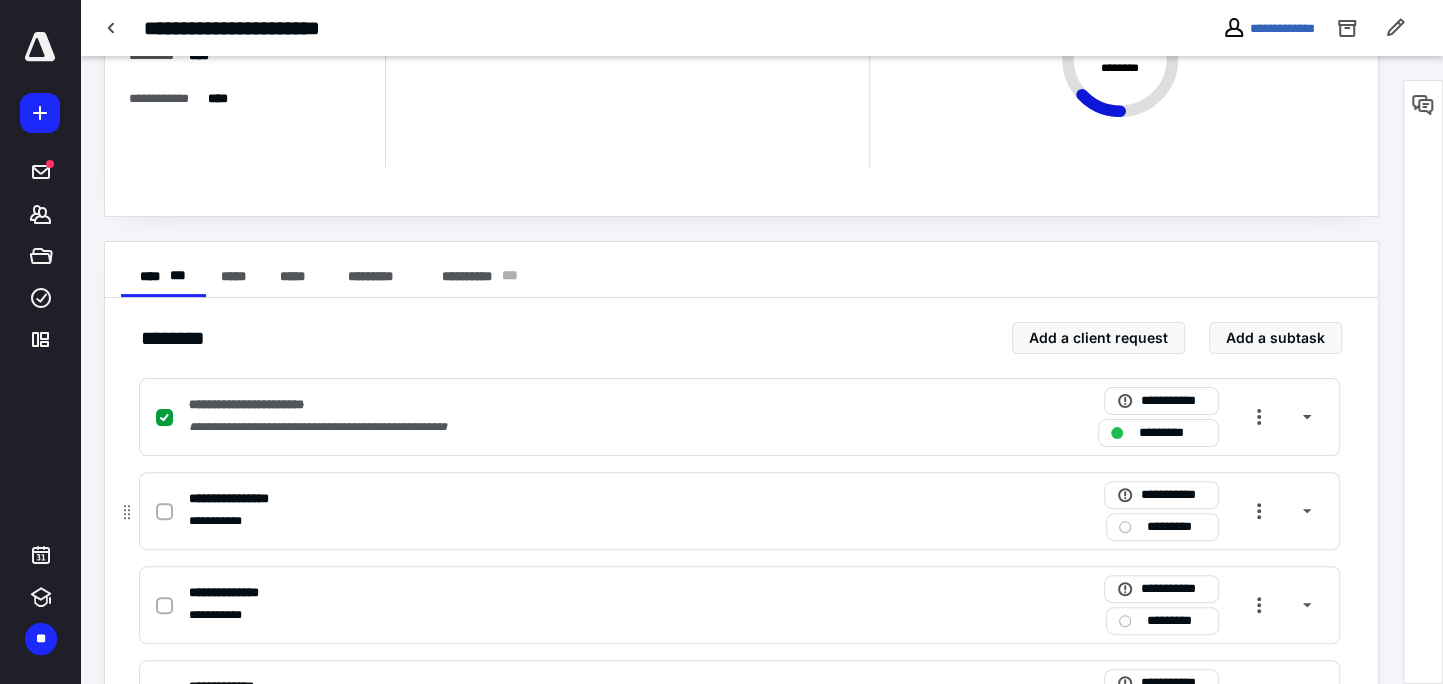 click 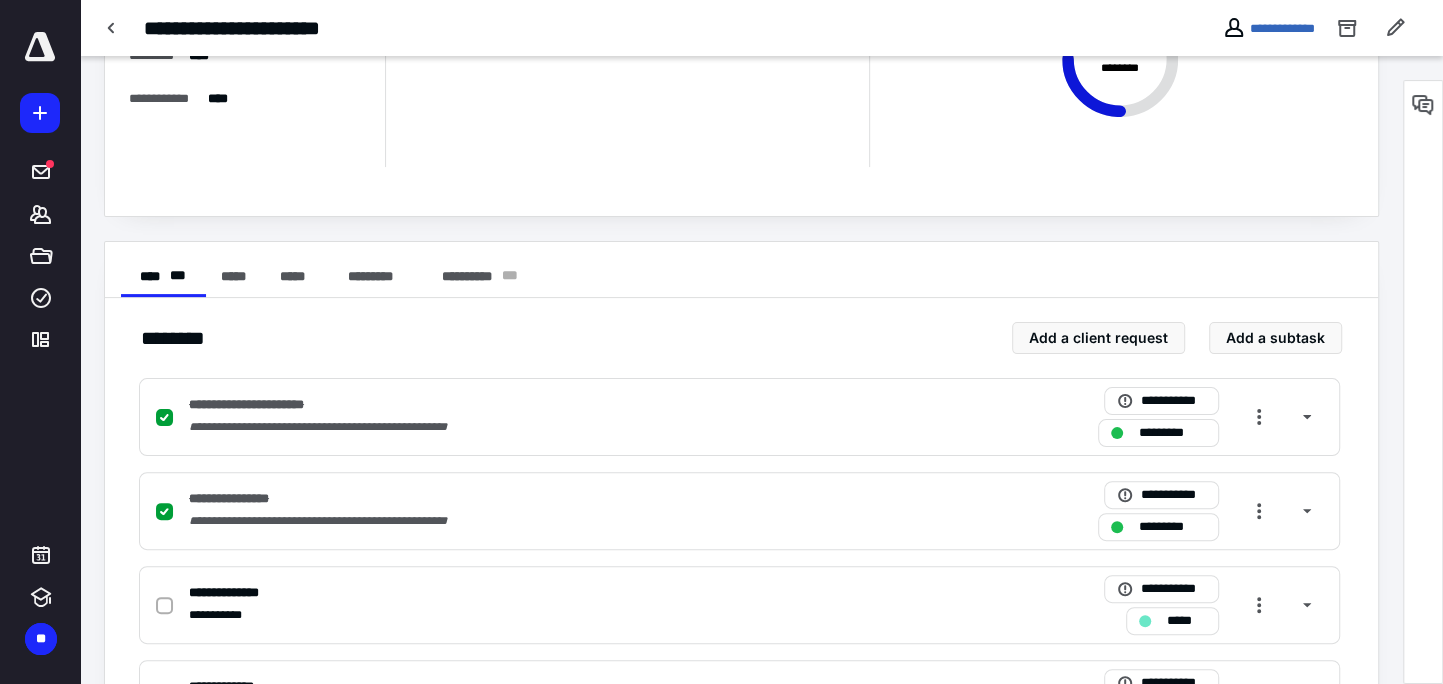 scroll, scrollTop: 0, scrollLeft: 0, axis: both 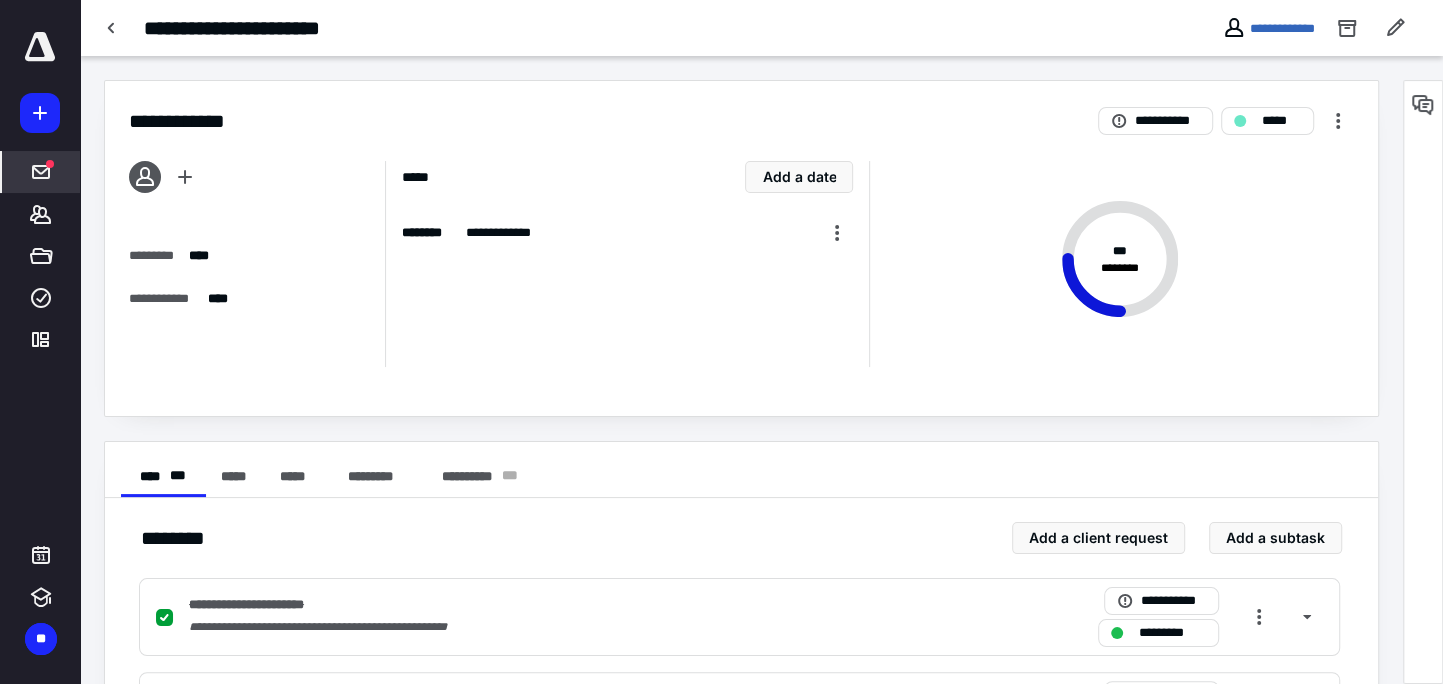 click 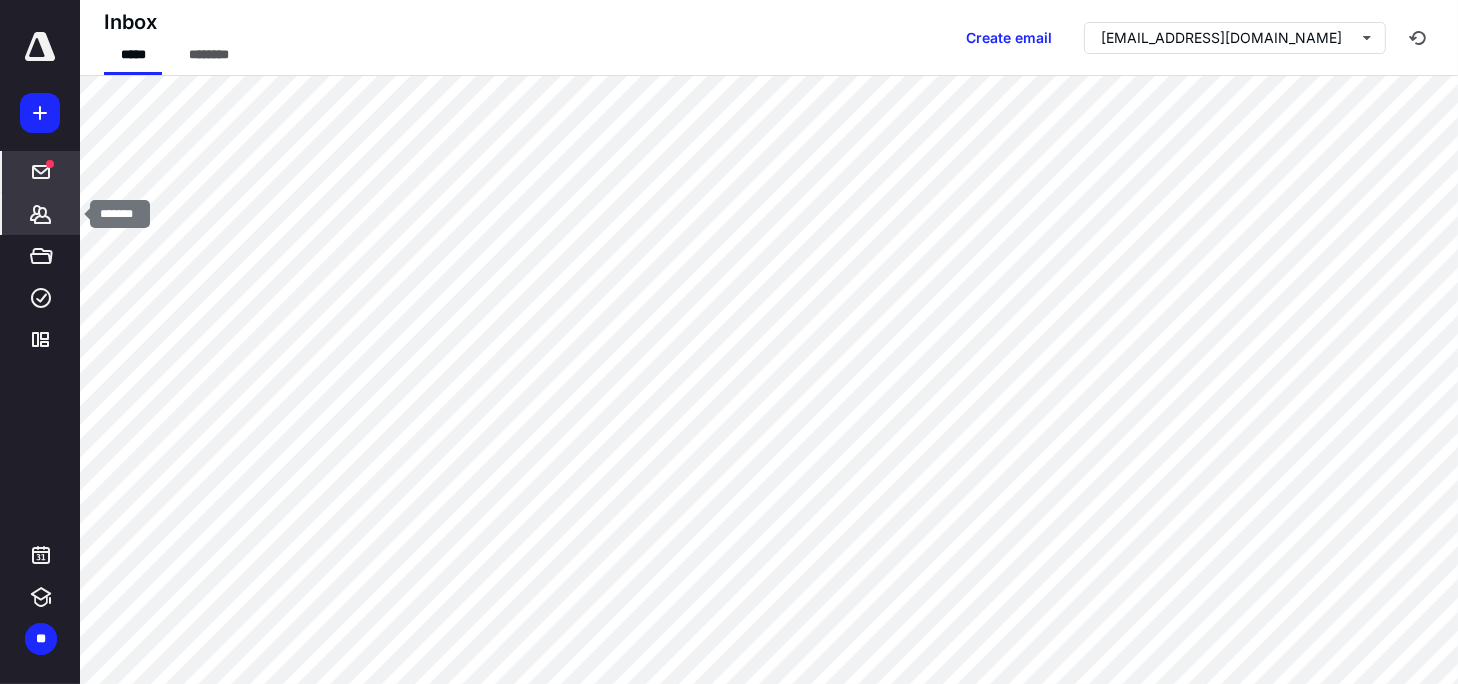 click 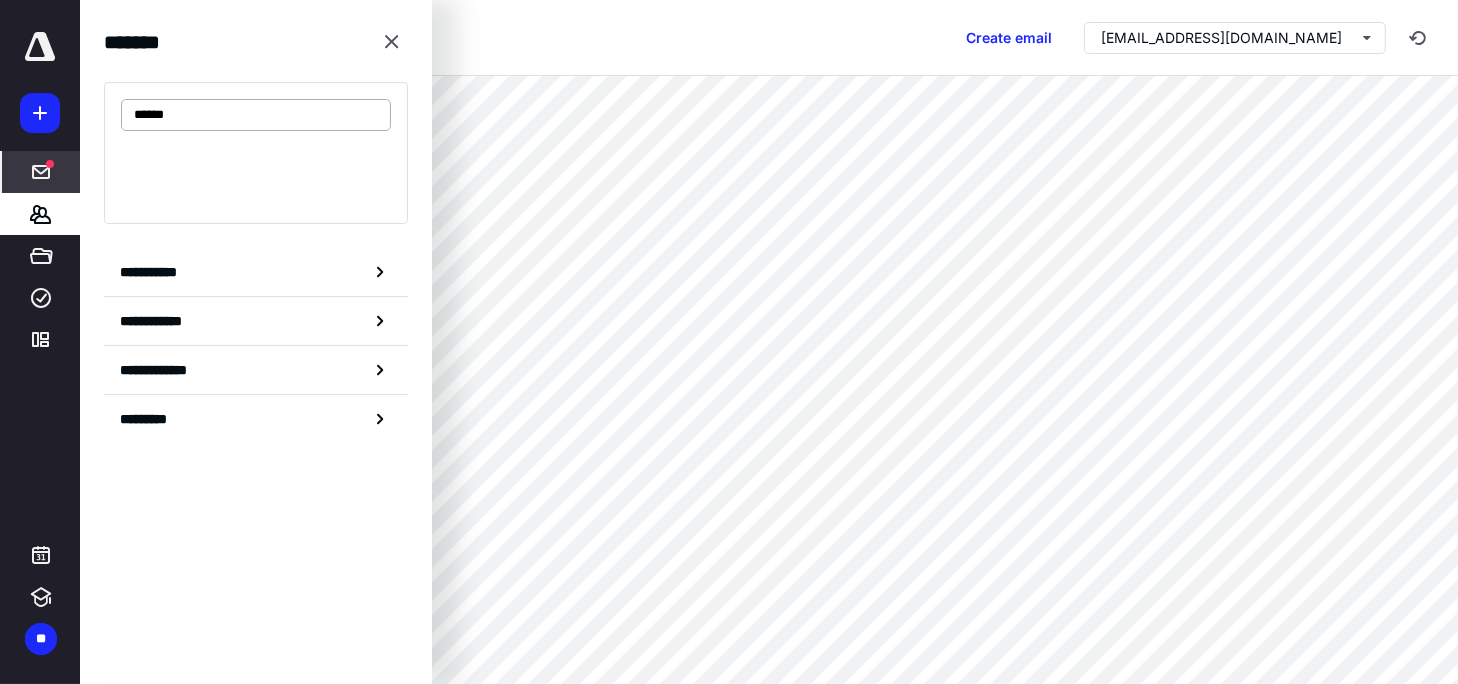 type on "******" 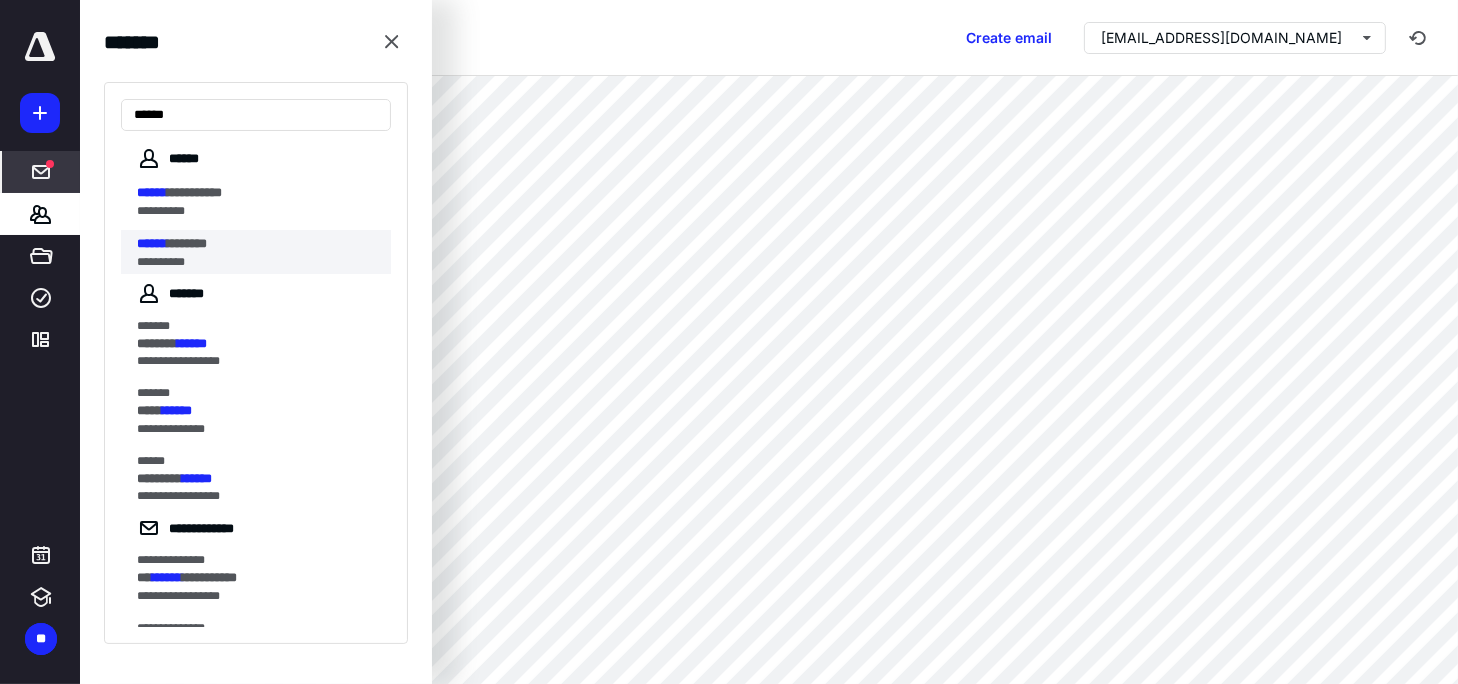 click on "********" at bounding box center (187, 243) 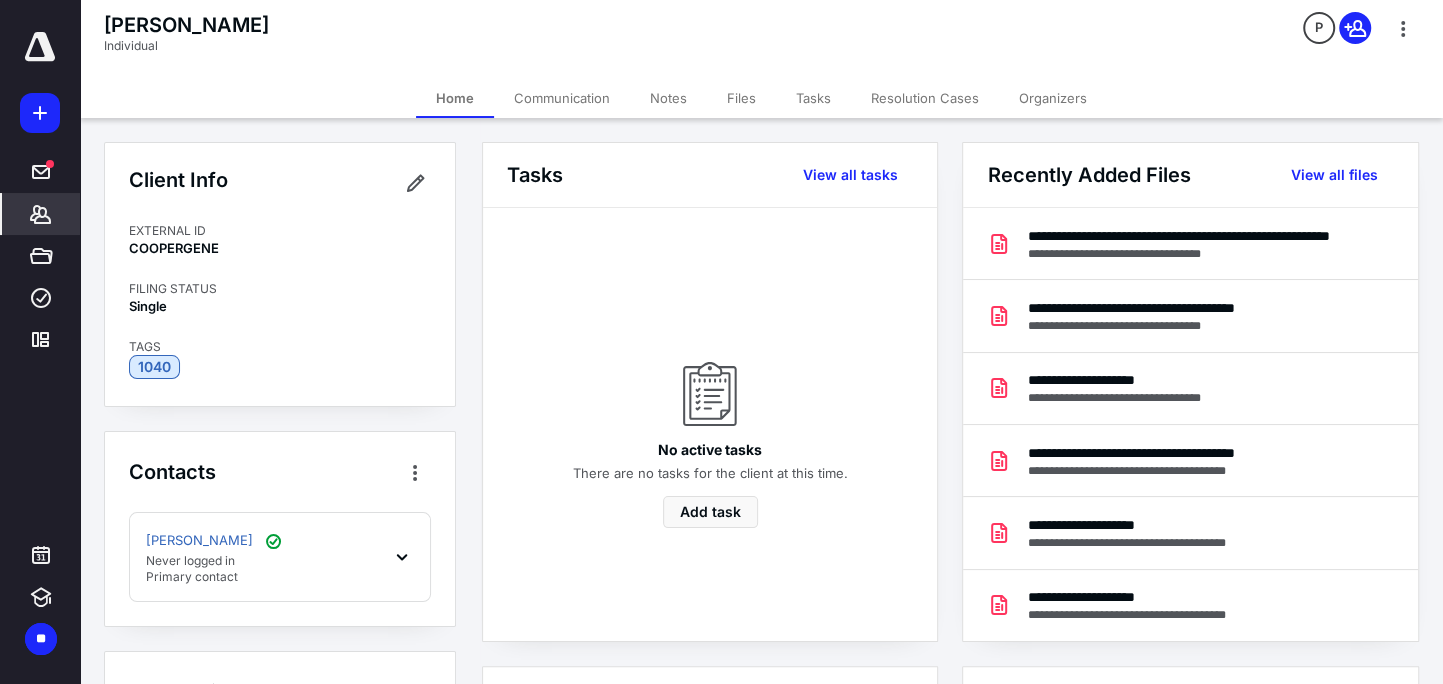 click on "Tasks" at bounding box center [813, 98] 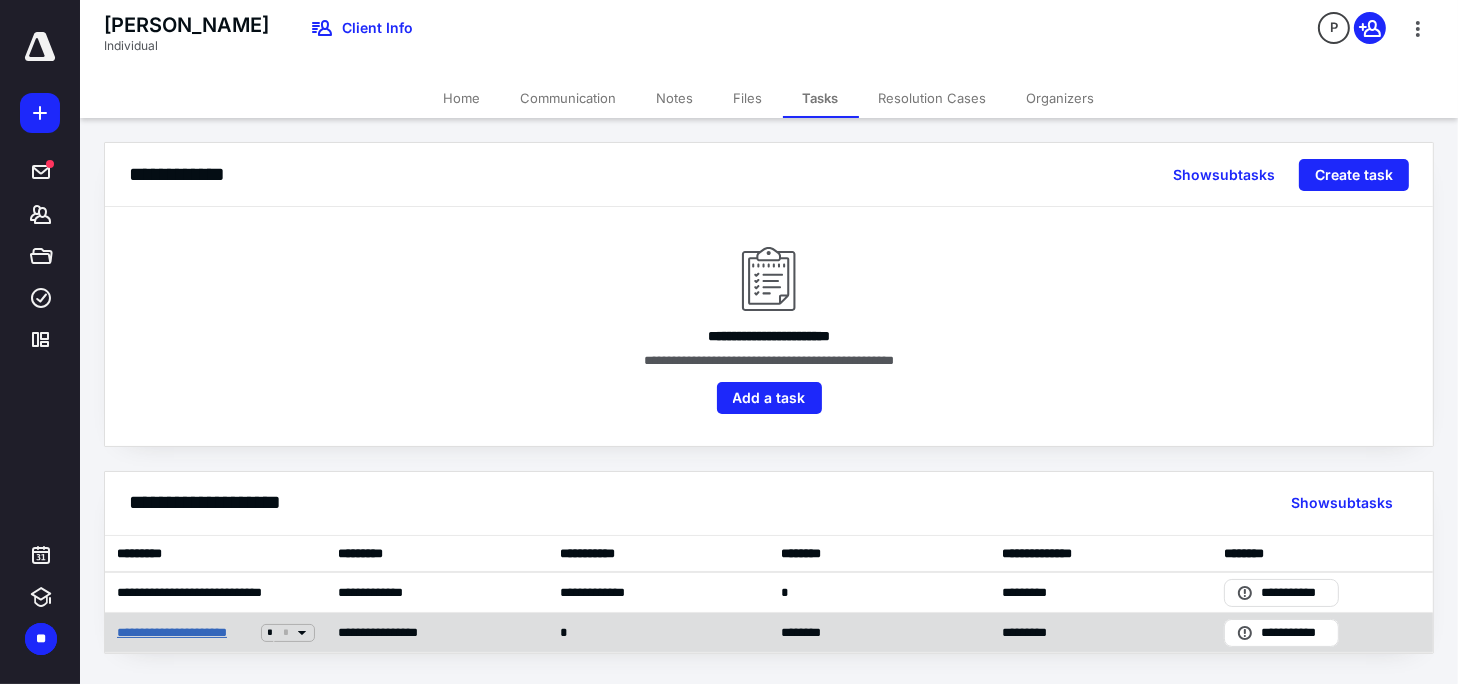 click on "**********" at bounding box center [185, 632] 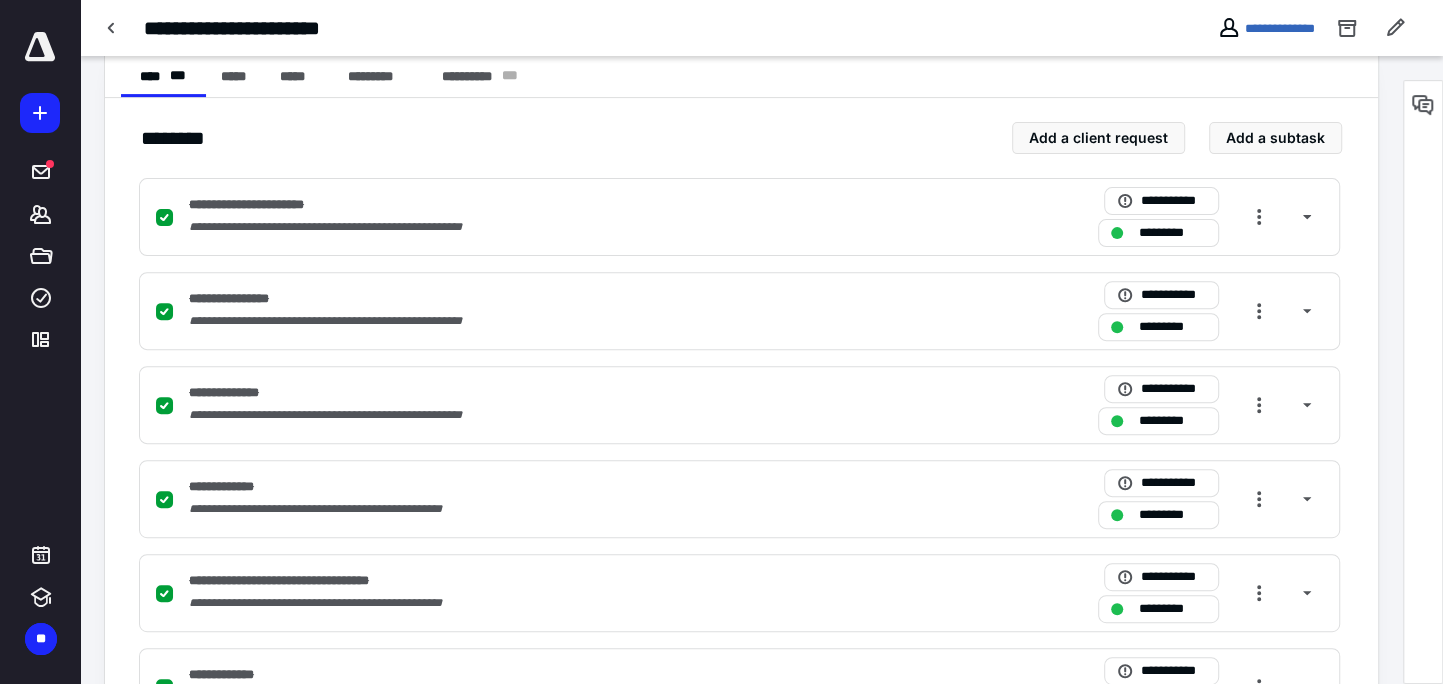 scroll, scrollTop: 500, scrollLeft: 0, axis: vertical 